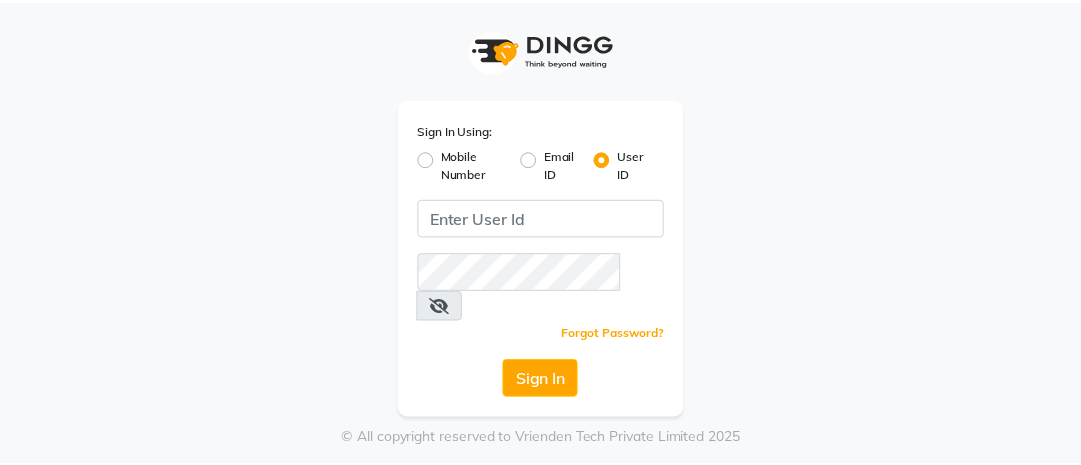 scroll, scrollTop: 0, scrollLeft: 0, axis: both 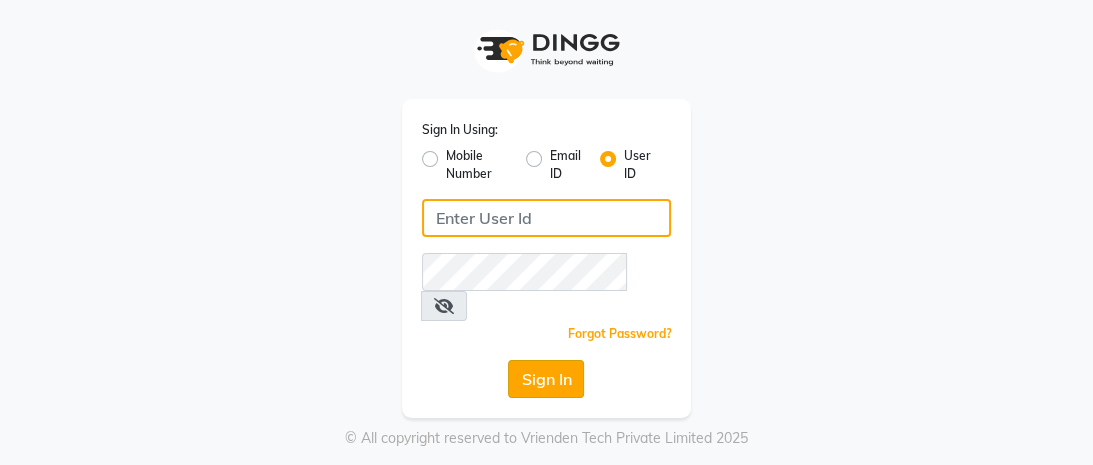 type on "mayahairandbeauty" 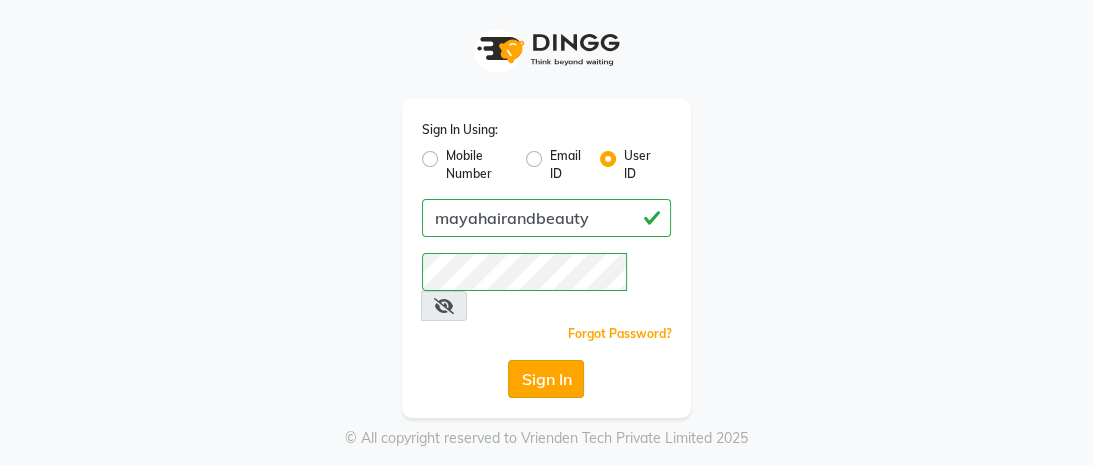 click on "Sign In" 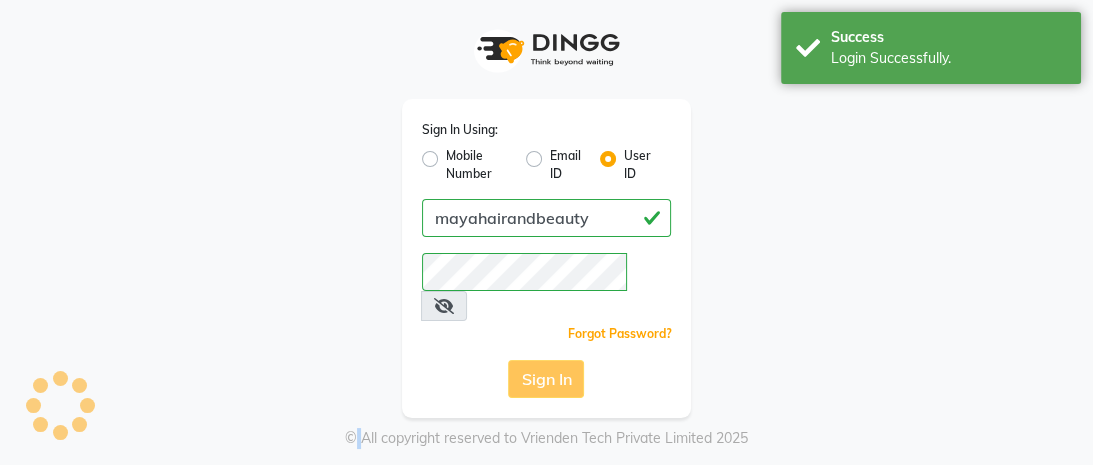 click on "Sign In" 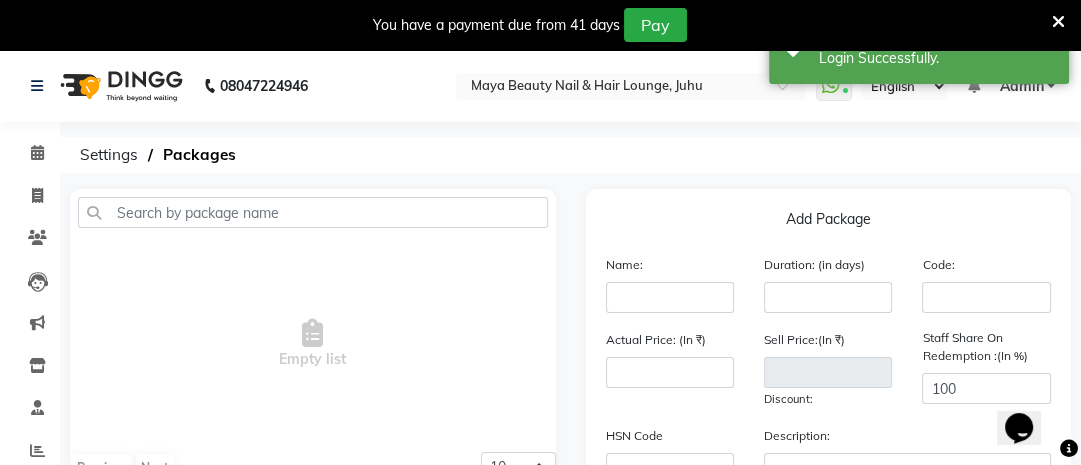 scroll, scrollTop: 0, scrollLeft: 0, axis: both 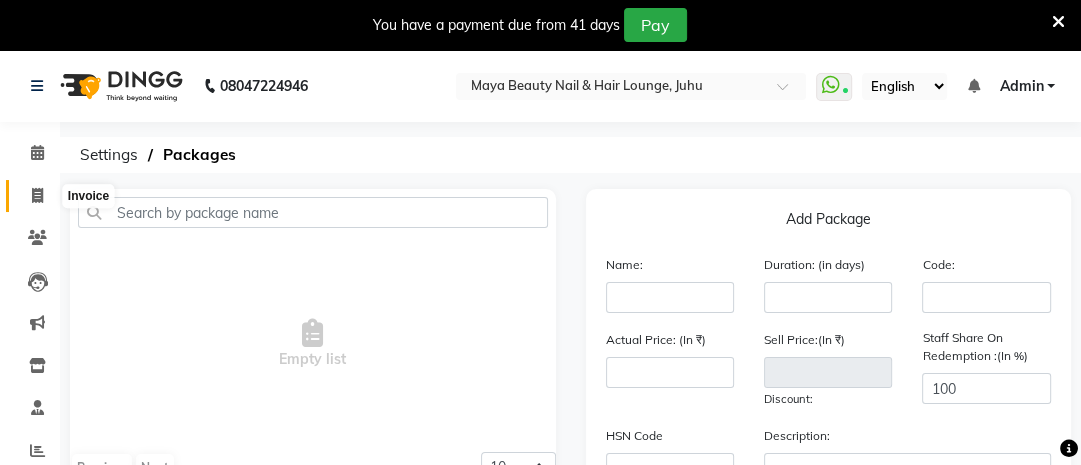 click 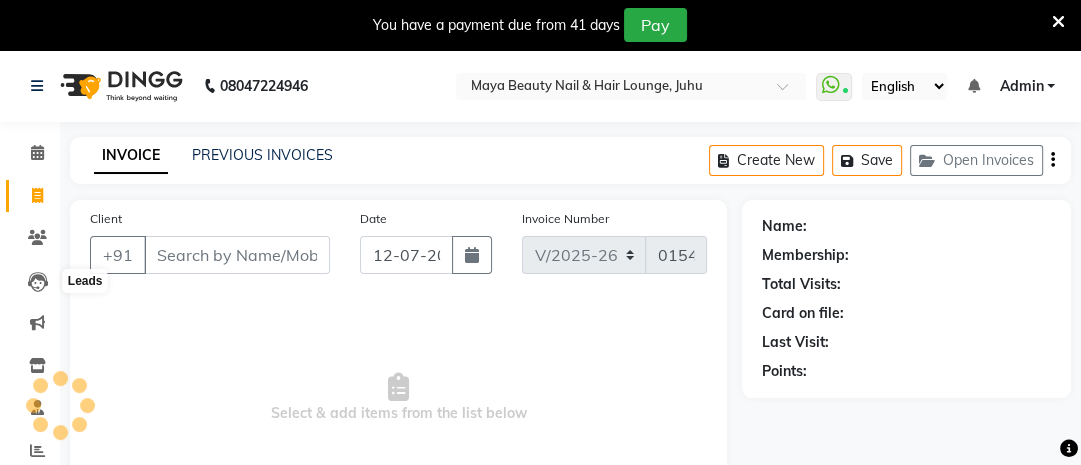 scroll, scrollTop: 187, scrollLeft: 0, axis: vertical 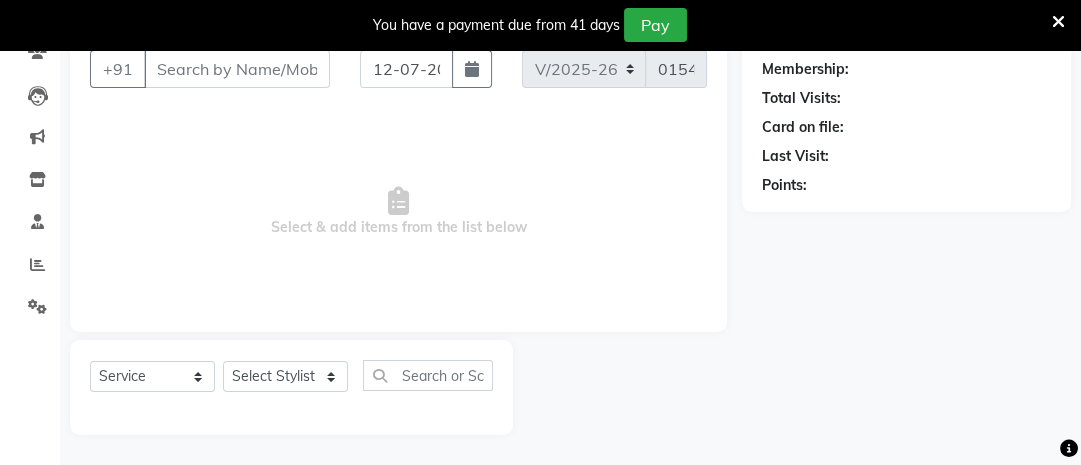 click on "Client" at bounding box center [237, 69] 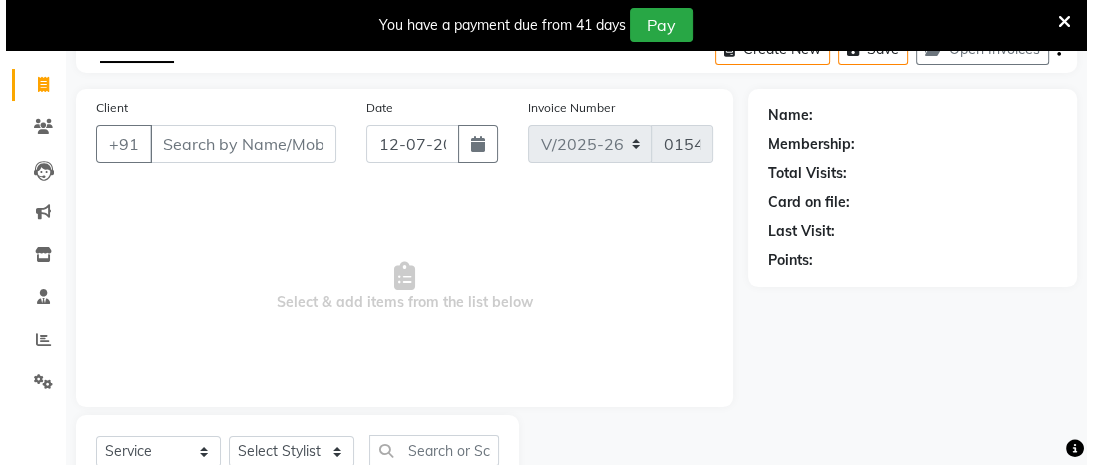 scroll, scrollTop: 109, scrollLeft: 0, axis: vertical 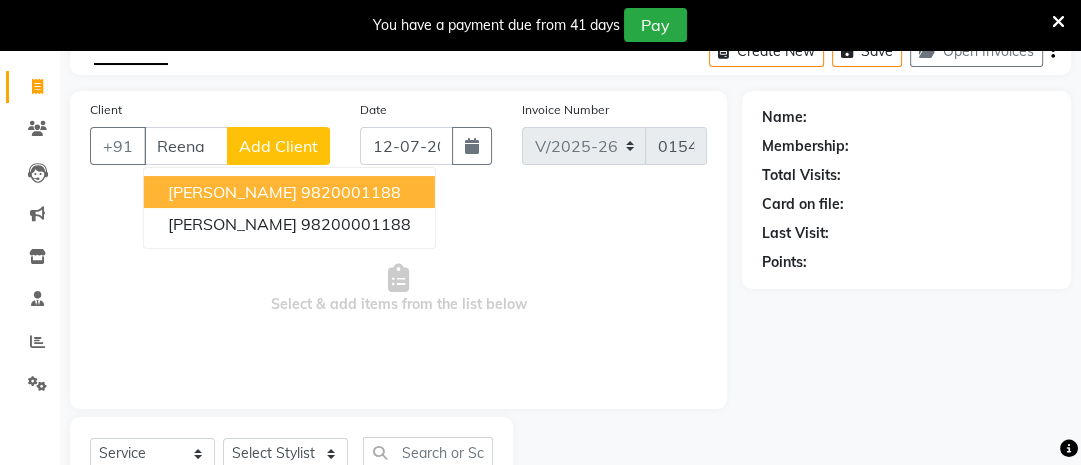 type on "Reena" 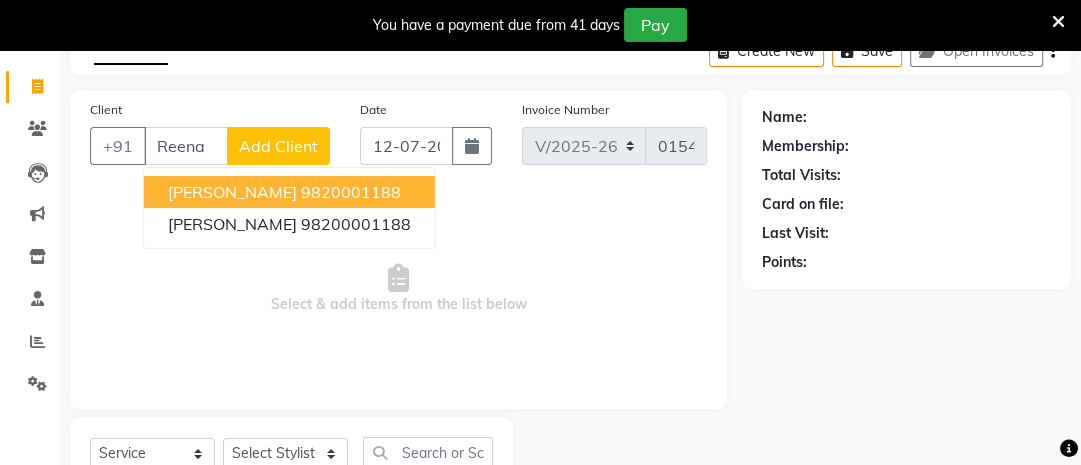 click on "Add Client" 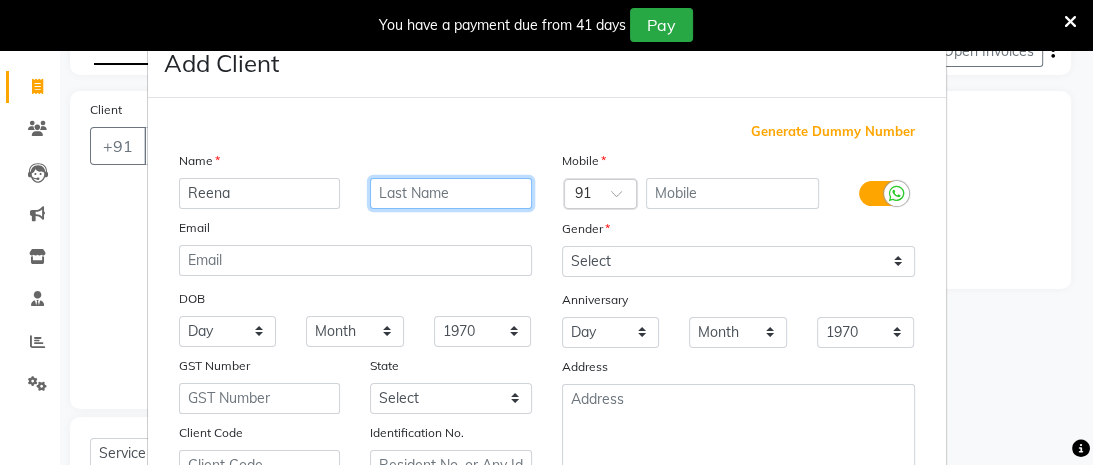 click at bounding box center [451, 193] 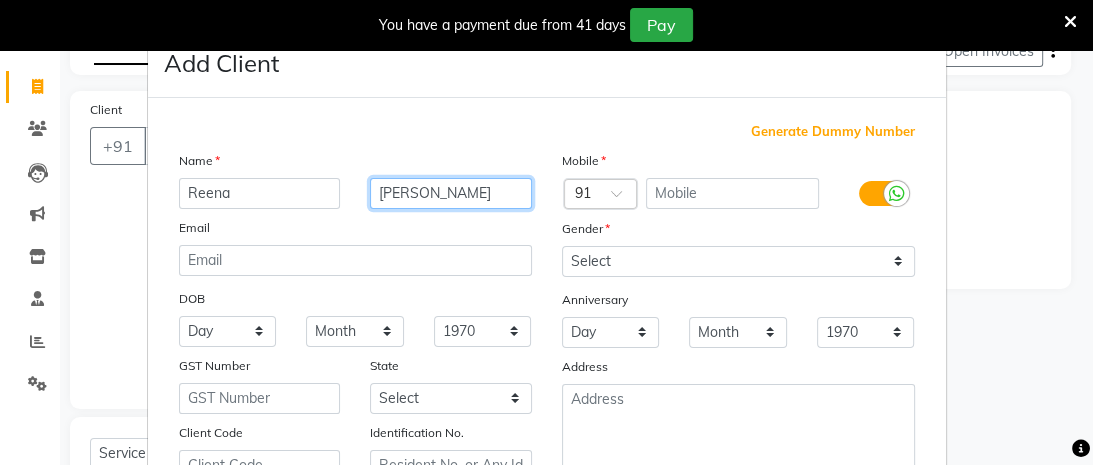 type on "[PERSON_NAME]" 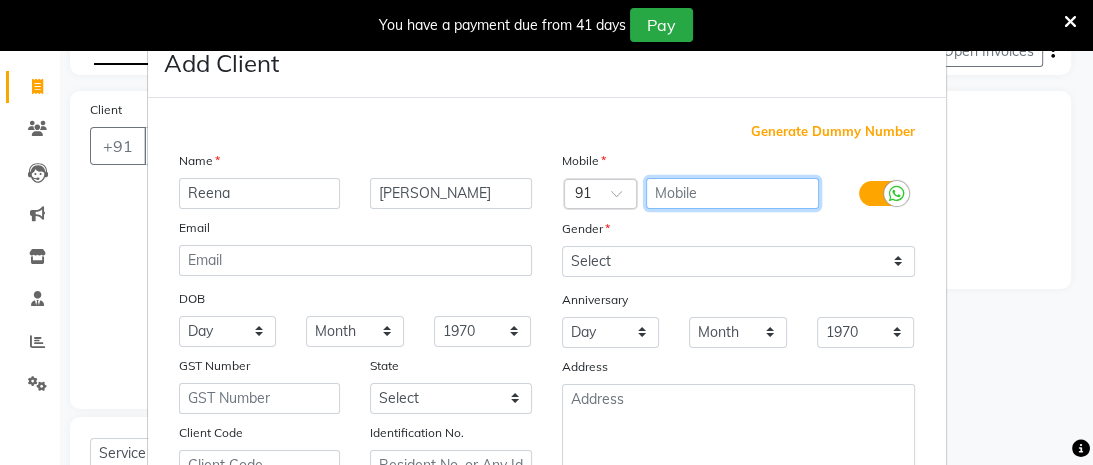 click at bounding box center (732, 193) 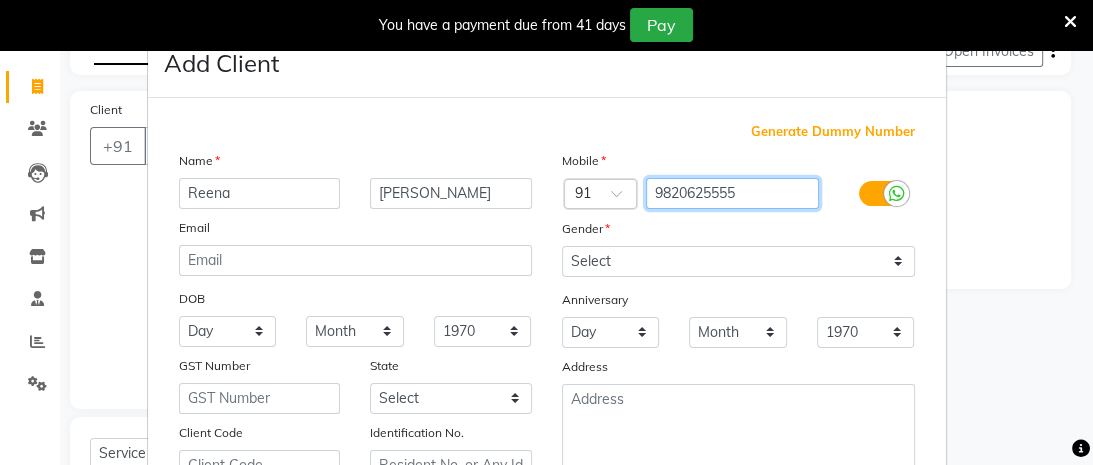 type on "9820625555" 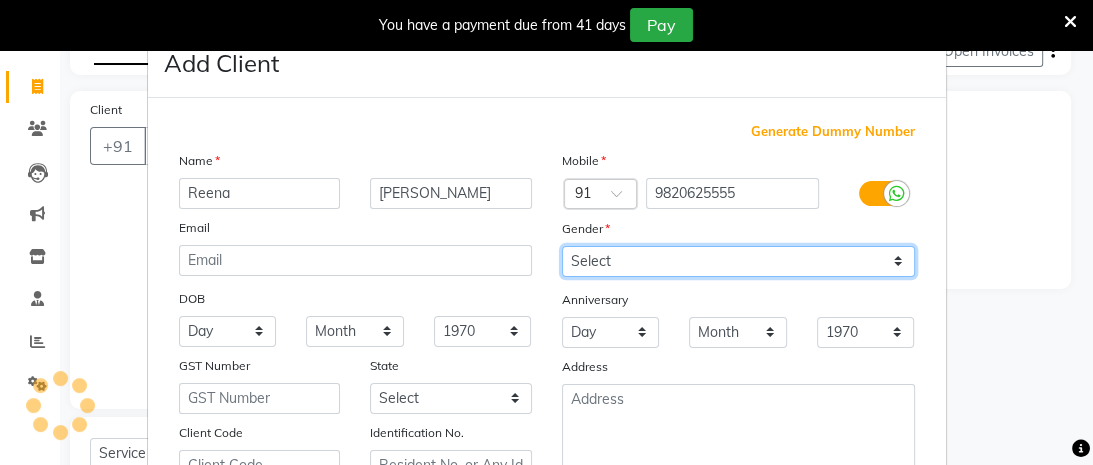 click on "Select [DEMOGRAPHIC_DATA] [DEMOGRAPHIC_DATA] Other Prefer Not To Say" at bounding box center [738, 261] 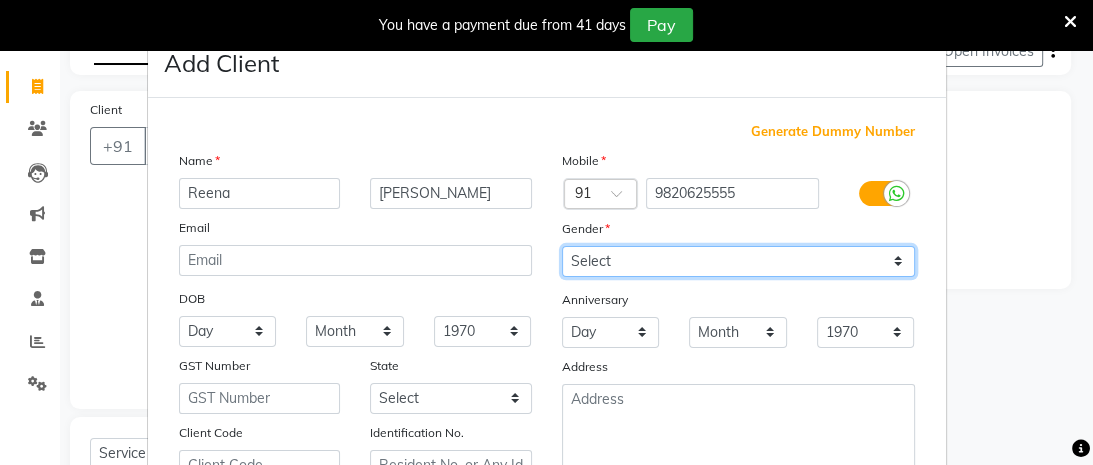 select on "[DEMOGRAPHIC_DATA]" 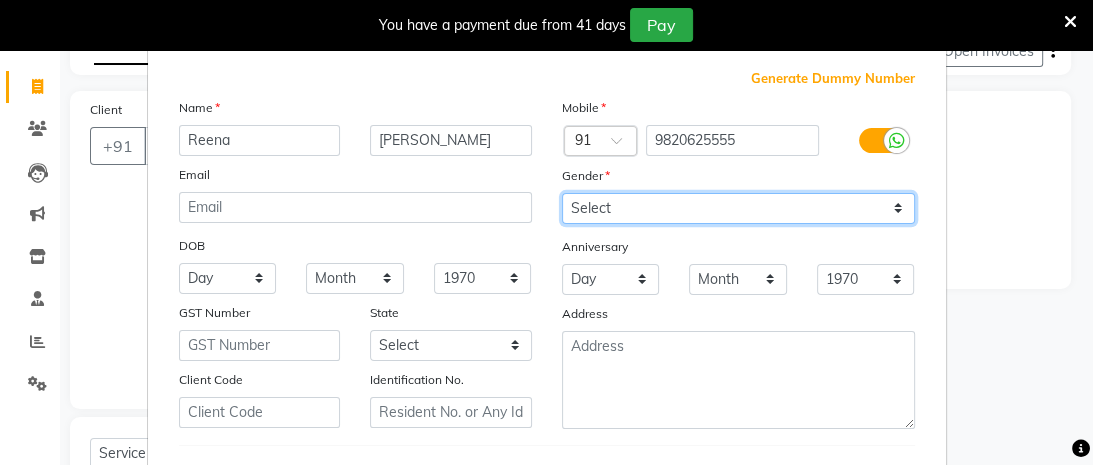 scroll, scrollTop: 54, scrollLeft: 0, axis: vertical 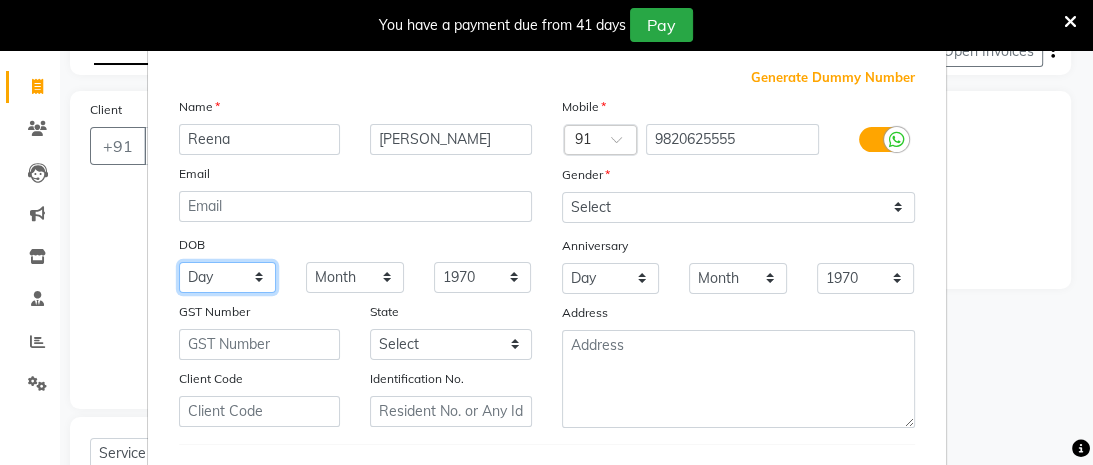 click on "Day 01 02 03 04 05 06 07 08 09 10 11 12 13 14 15 16 17 18 19 20 21 22 23 24 25 26 27 28 29 30 31" at bounding box center [228, 277] 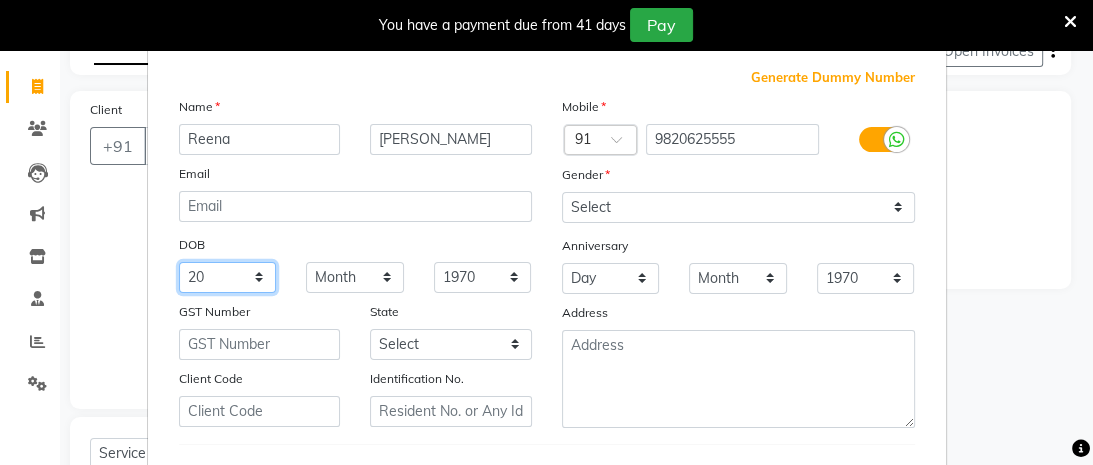 click on "Day 01 02 03 04 05 06 07 08 09 10 11 12 13 14 15 16 17 18 19 20 21 22 23 24 25 26 27 28 29 30 31" at bounding box center (228, 277) 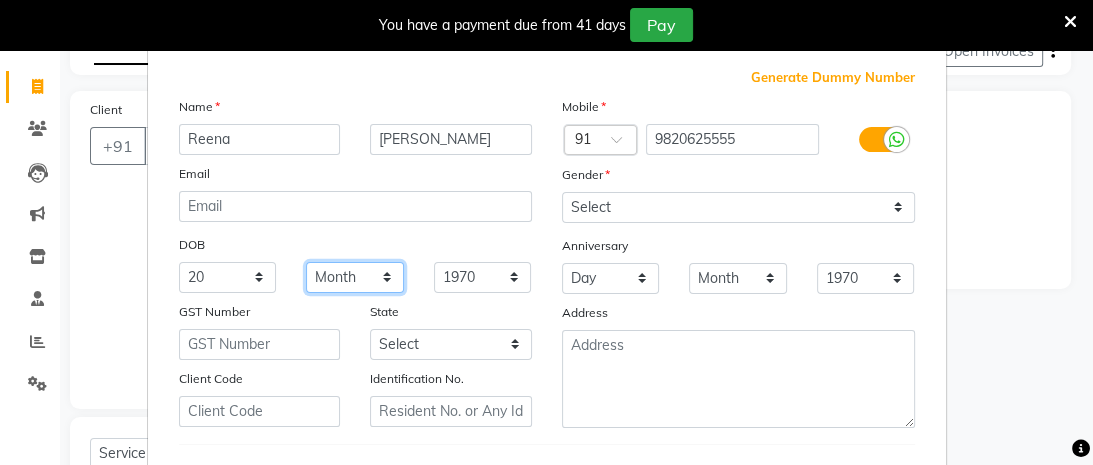 click on "Month January February March April May June July August September October November December" at bounding box center [355, 277] 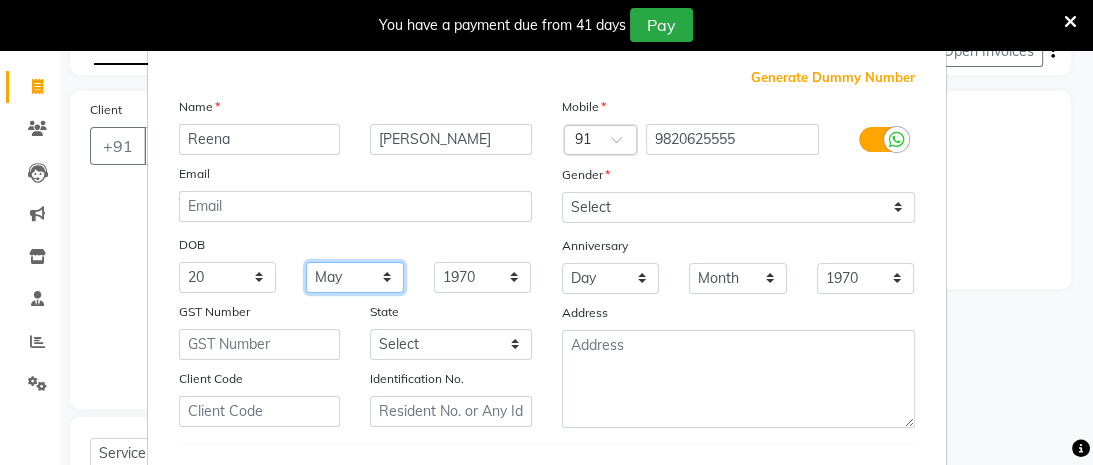 click on "Month January February March April May June July August September October November December" at bounding box center [355, 277] 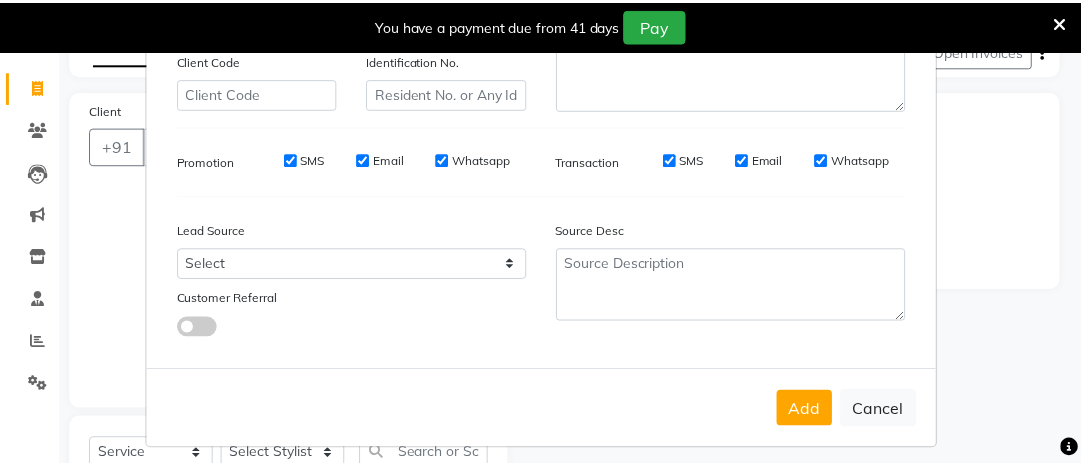 scroll, scrollTop: 392, scrollLeft: 0, axis: vertical 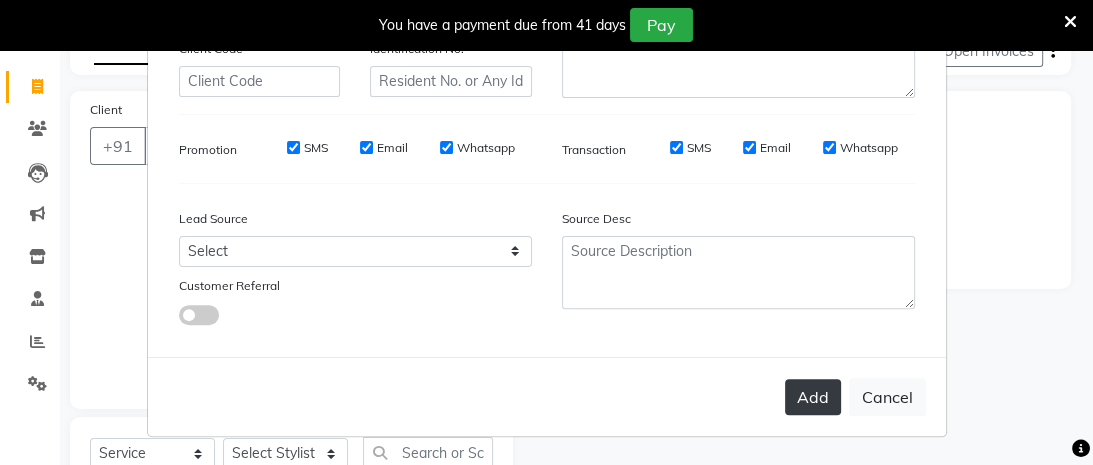 click on "Add" at bounding box center (813, 397) 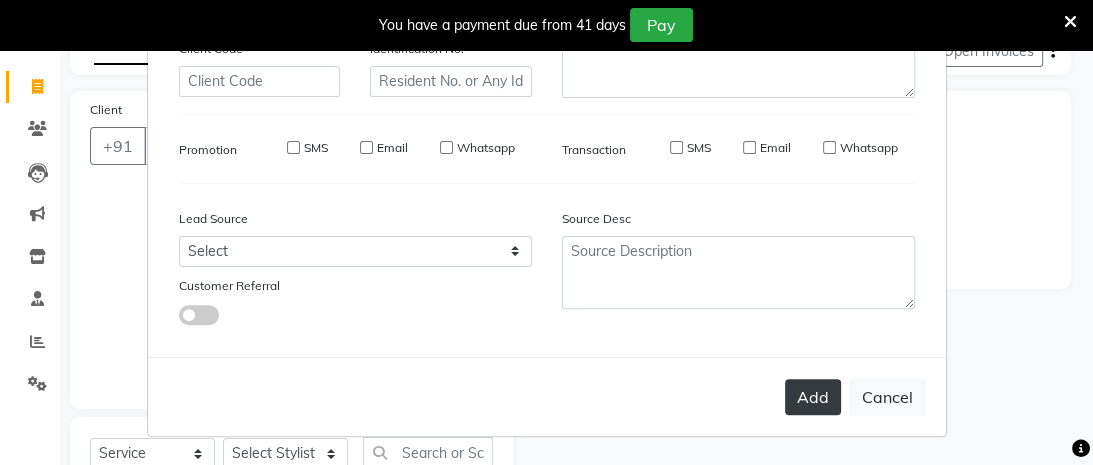 type on "9820625555" 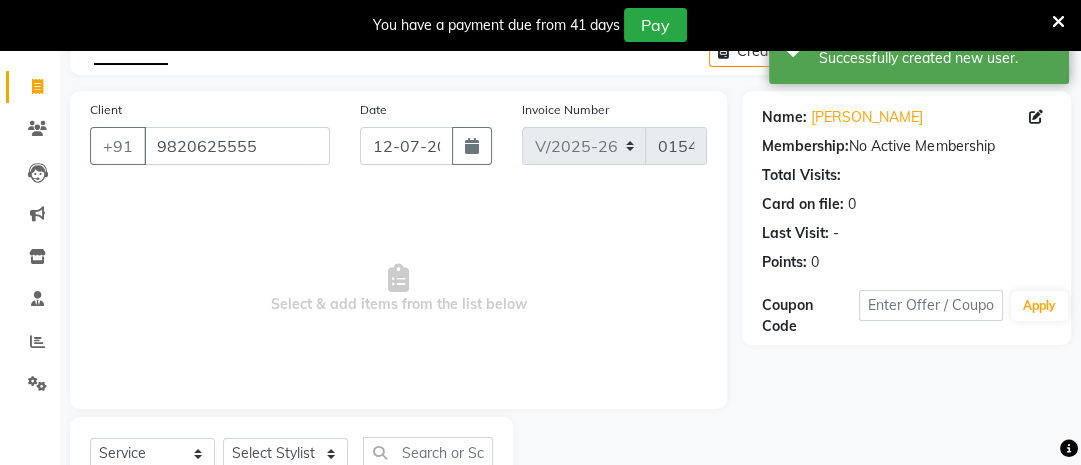 scroll, scrollTop: 187, scrollLeft: 0, axis: vertical 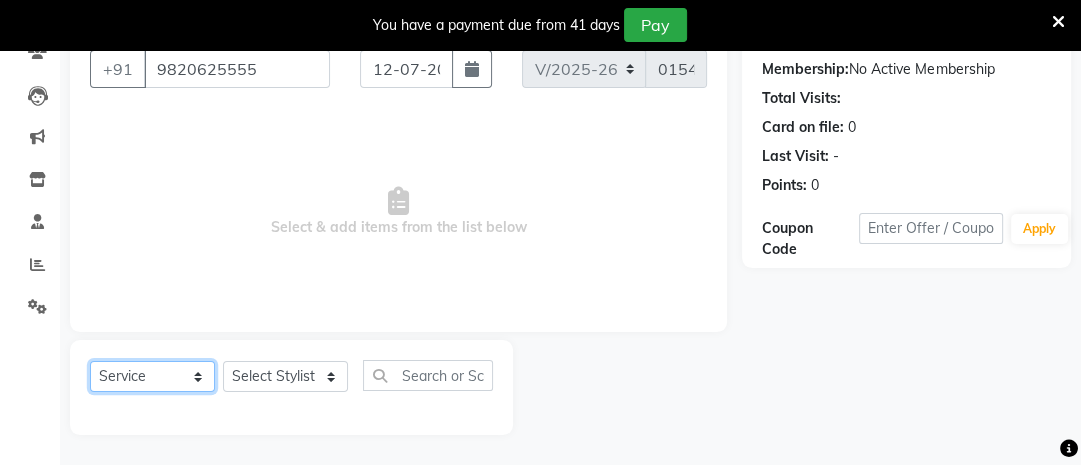 click on "Select  Service  Product  Membership  Package Voucher Prepaid Gift Card" 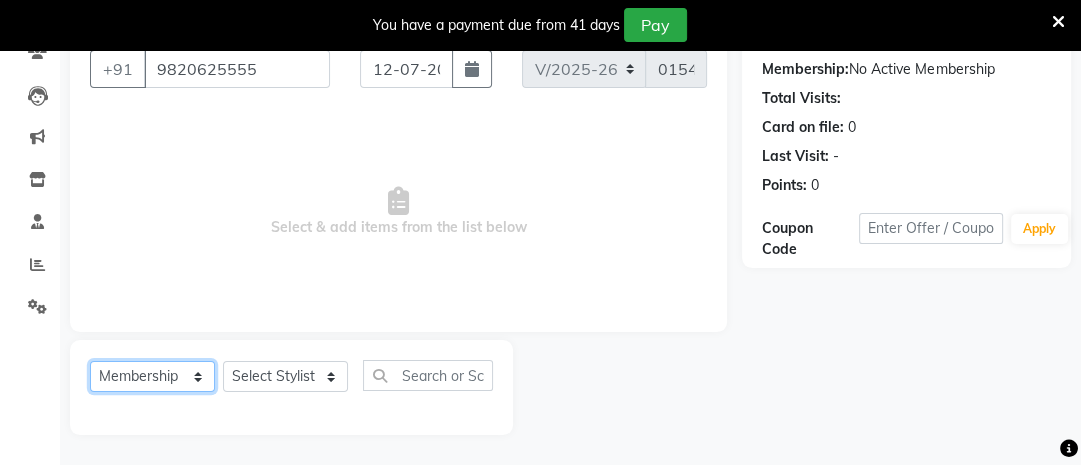 click on "Select  Service  Product  Membership  Package Voucher Prepaid Gift Card" 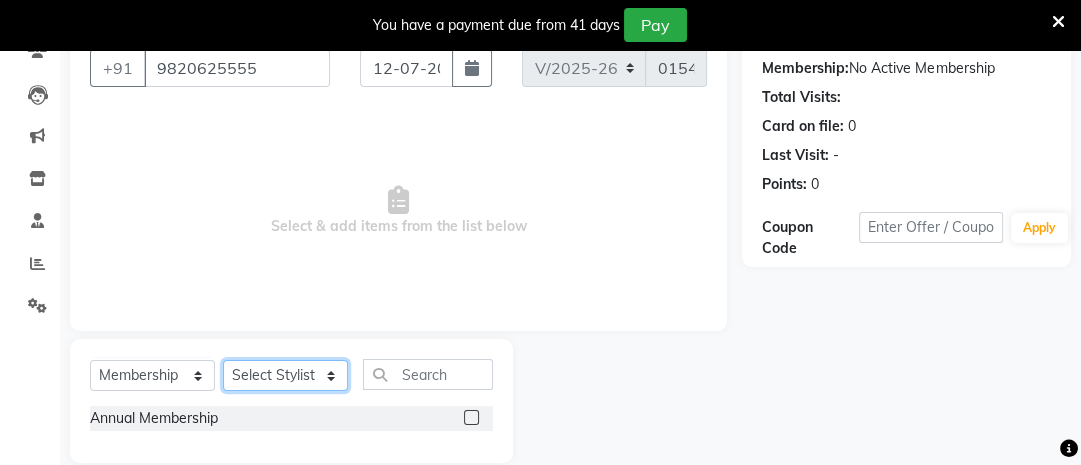 click on "Select Stylist [PERSON_NAME] Ashwini [PERSON_NAME] [PERSON_NAME] [PERSON_NAME] [PERSON_NAME]" 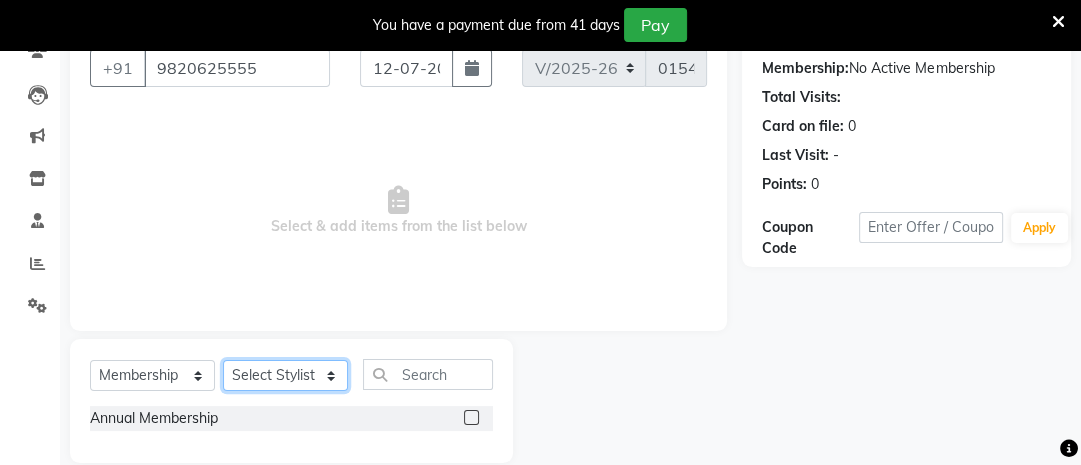 select on "78461" 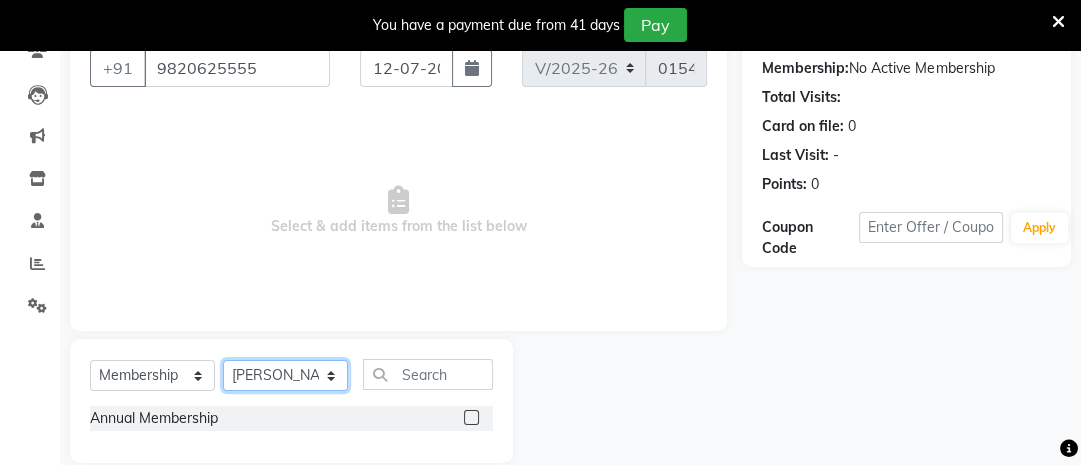 click on "Select Stylist [PERSON_NAME] Ashwini [PERSON_NAME] [PERSON_NAME] [PERSON_NAME] [PERSON_NAME]" 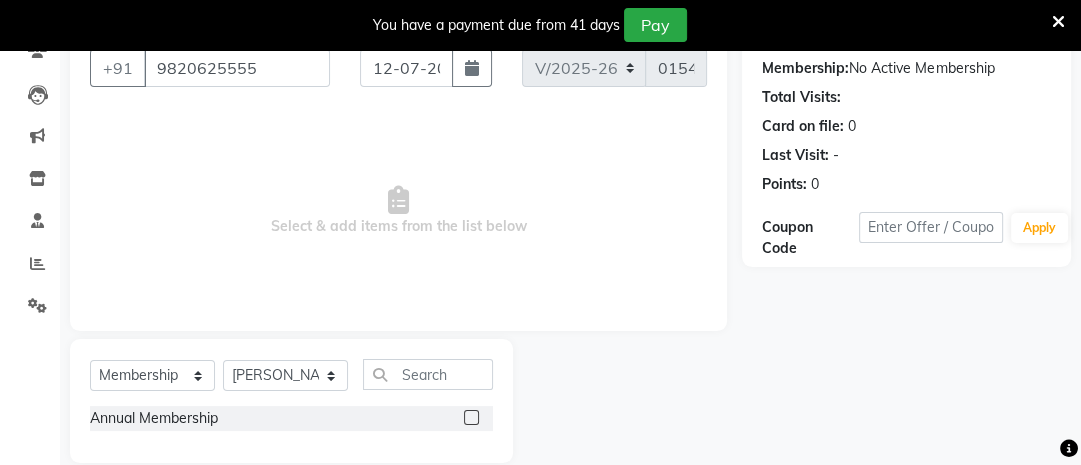 click 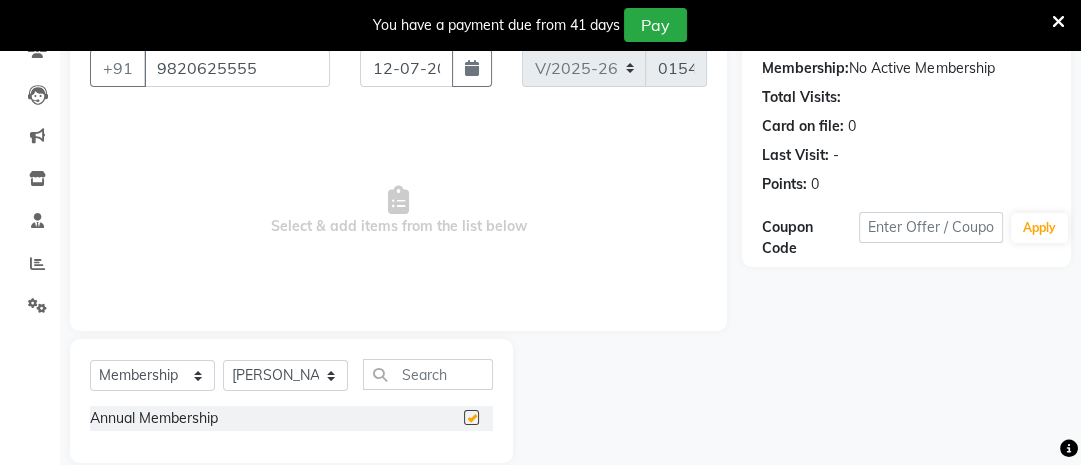 select on "select" 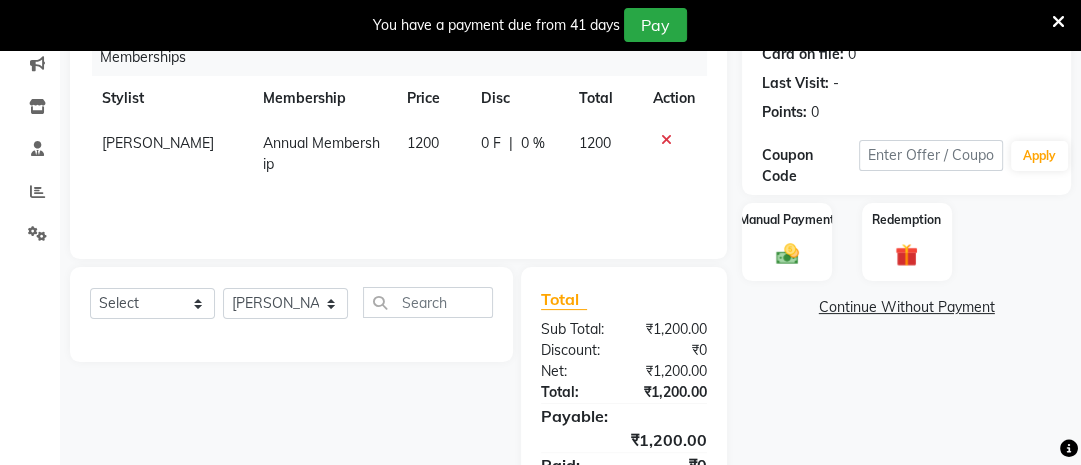 scroll, scrollTop: 260, scrollLeft: 0, axis: vertical 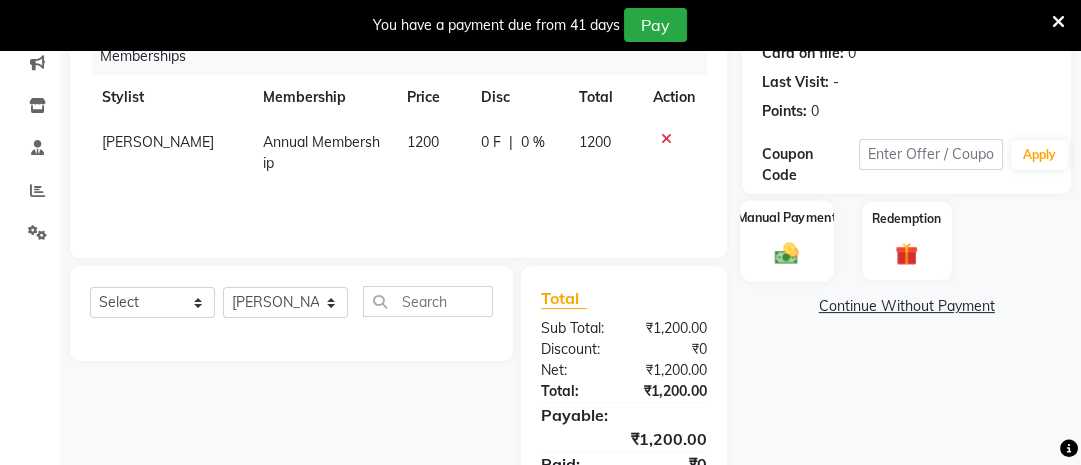 click 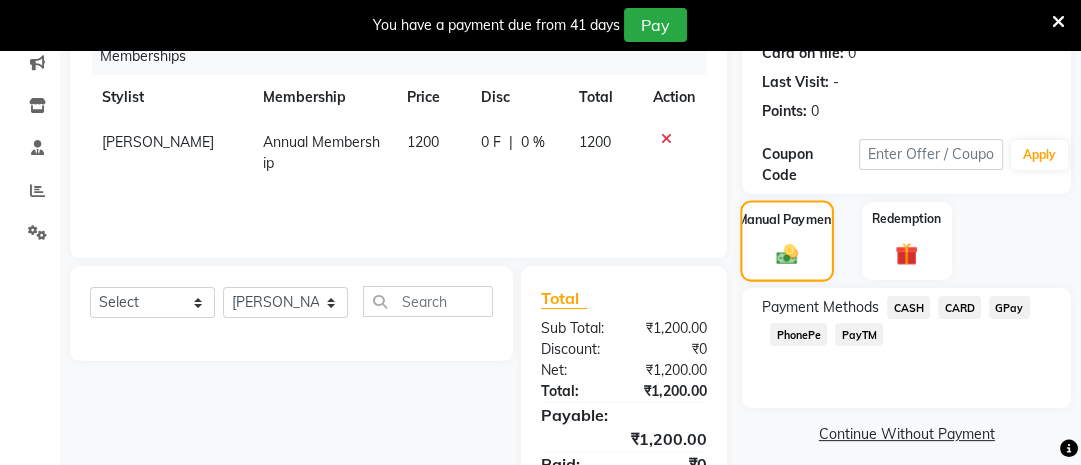 scroll, scrollTop: 346, scrollLeft: 0, axis: vertical 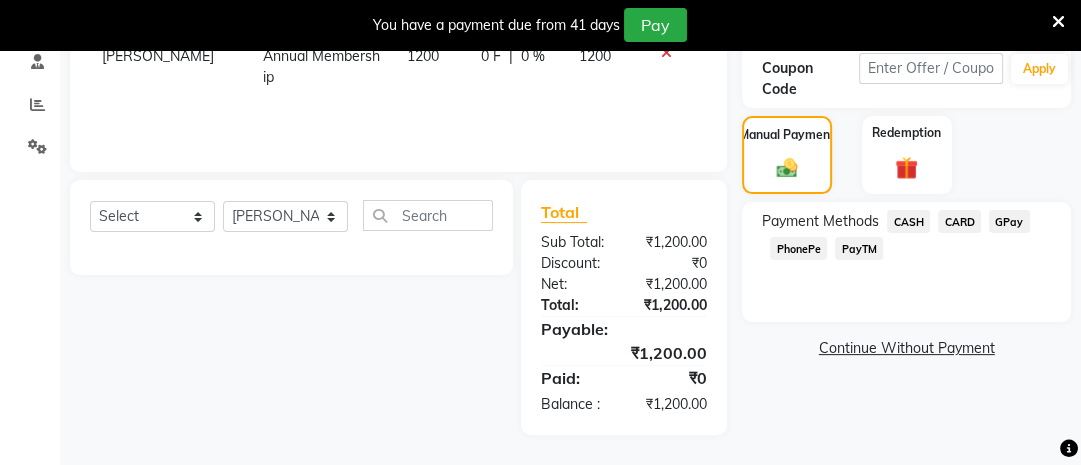 click on "CARD" 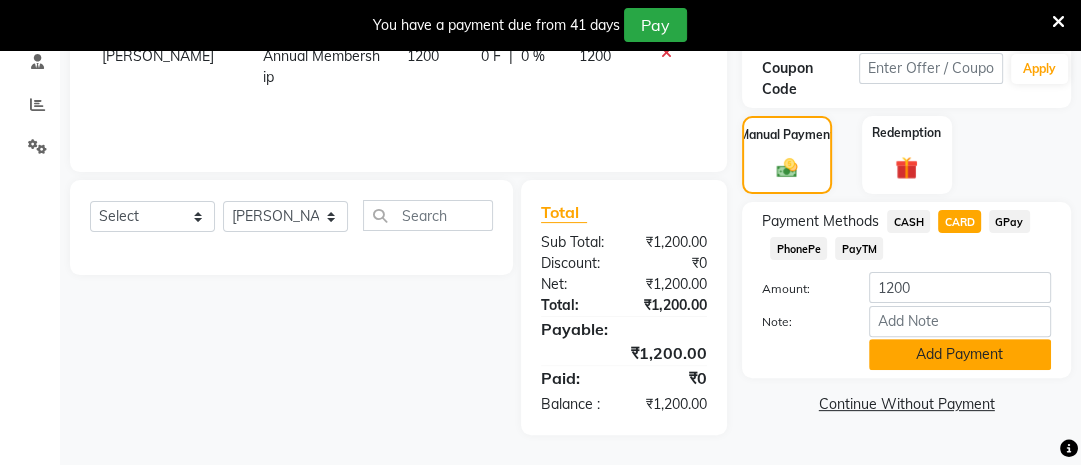 click on "Add Payment" 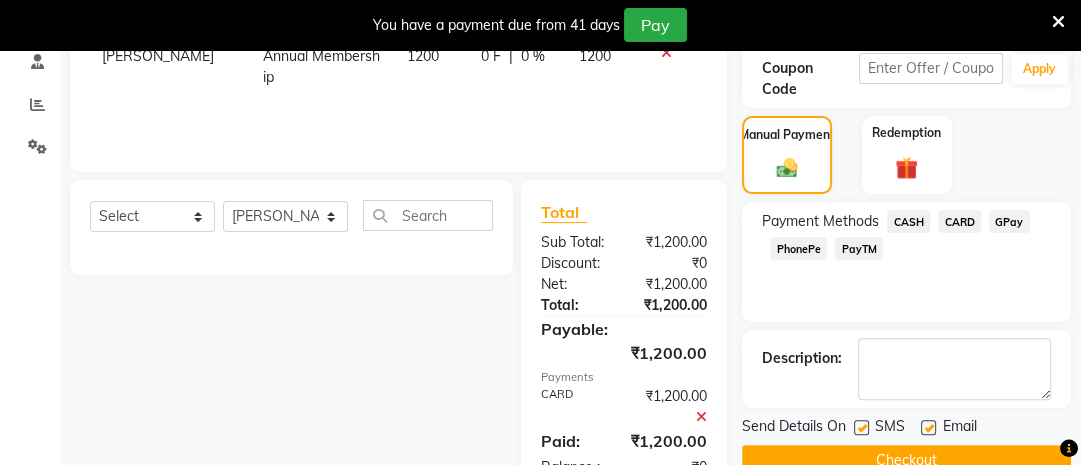 scroll, scrollTop: 409, scrollLeft: 0, axis: vertical 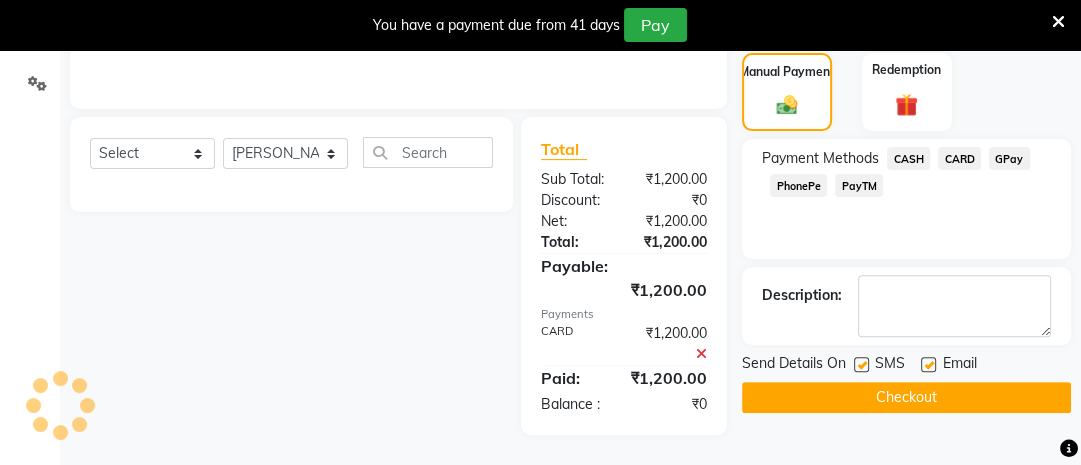 click on "Checkout" 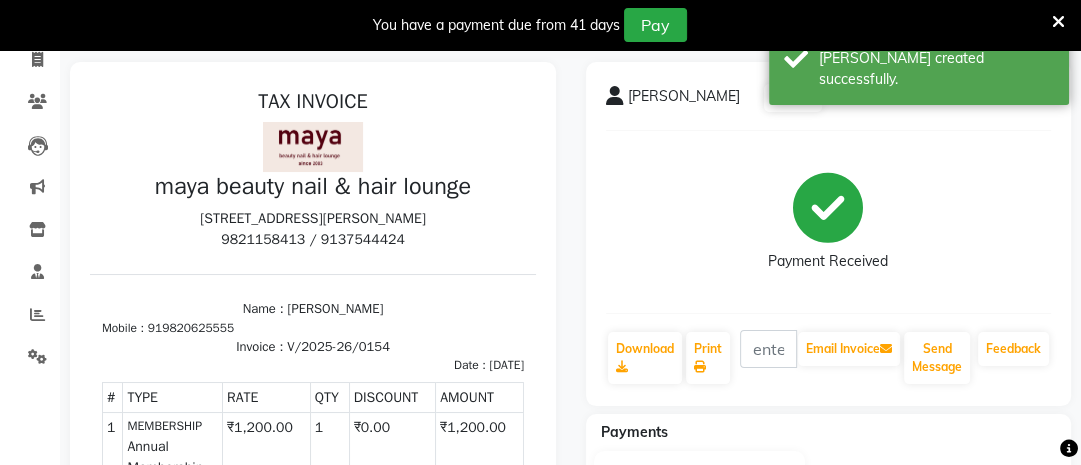 scroll, scrollTop: 0, scrollLeft: 0, axis: both 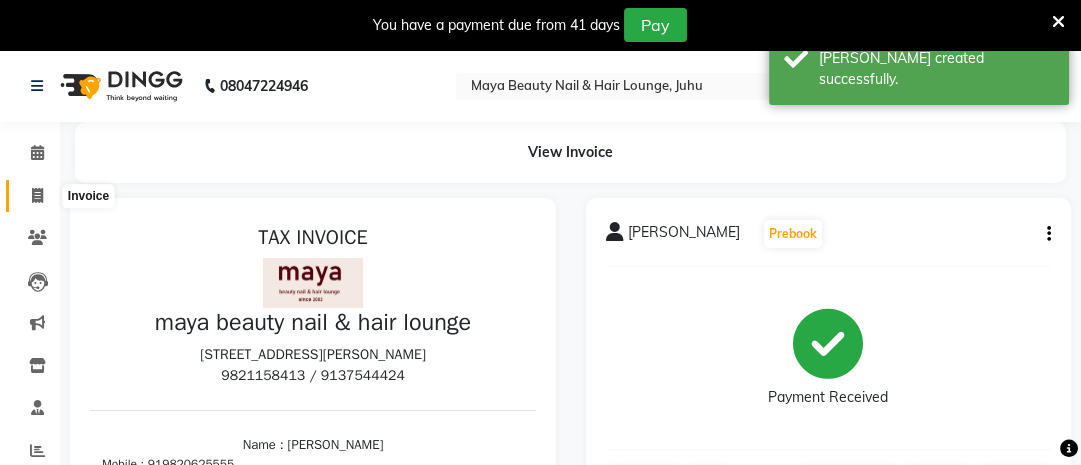 click 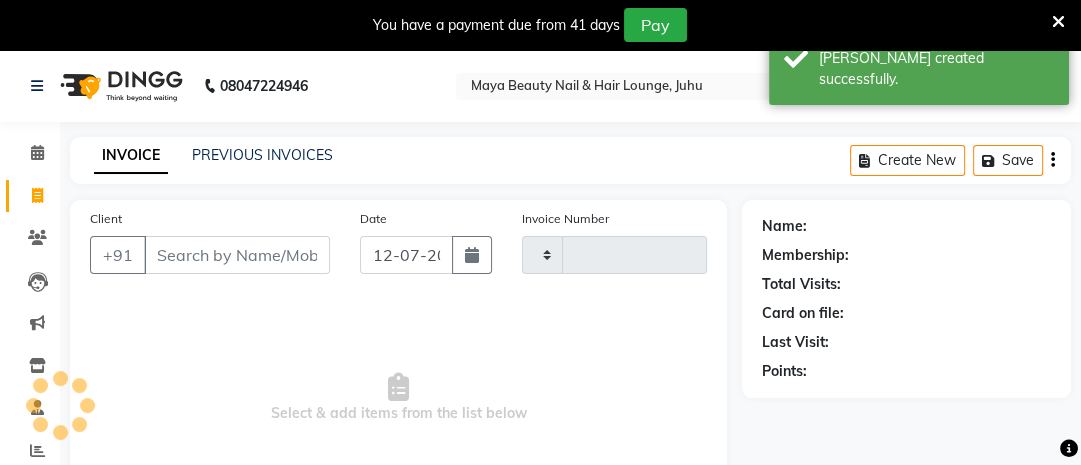 type on "0155" 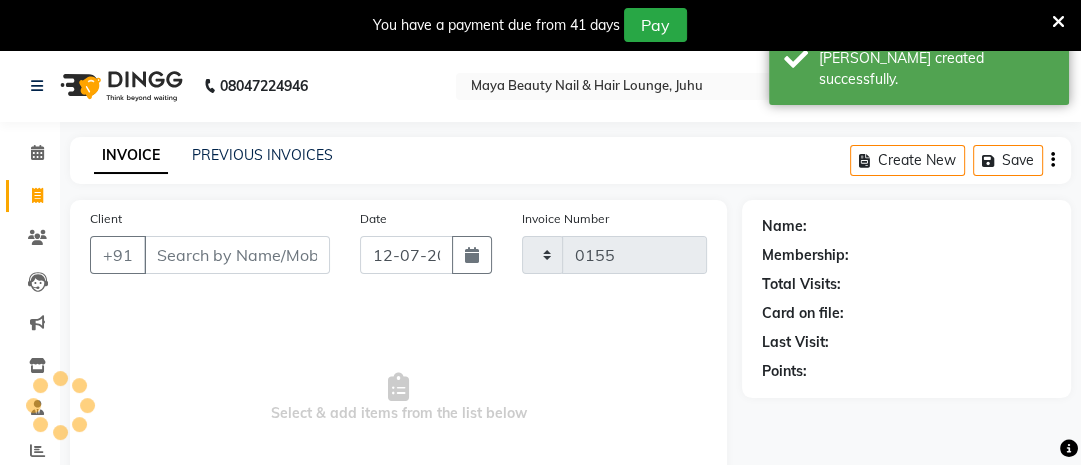 scroll, scrollTop: 187, scrollLeft: 0, axis: vertical 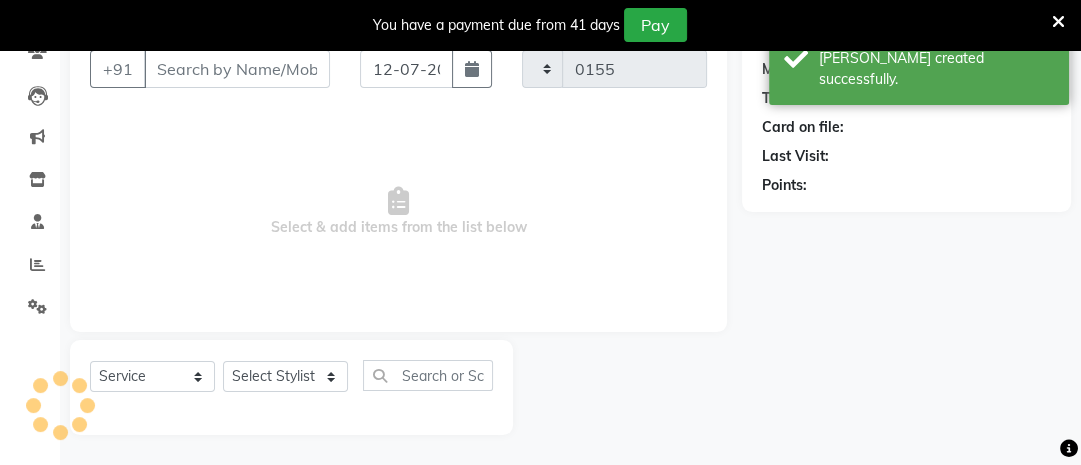 select on "4023" 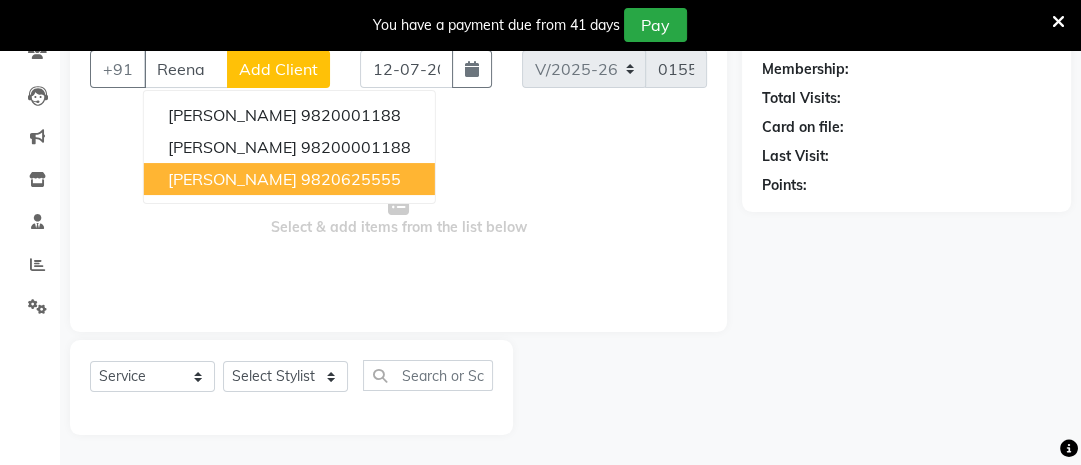 click on "[PERSON_NAME]" at bounding box center (232, 179) 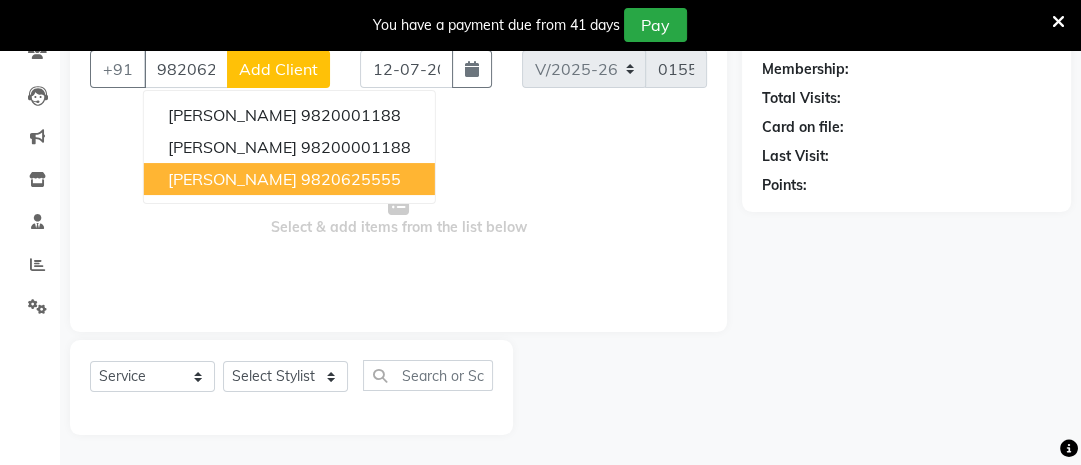 type on "9820625555" 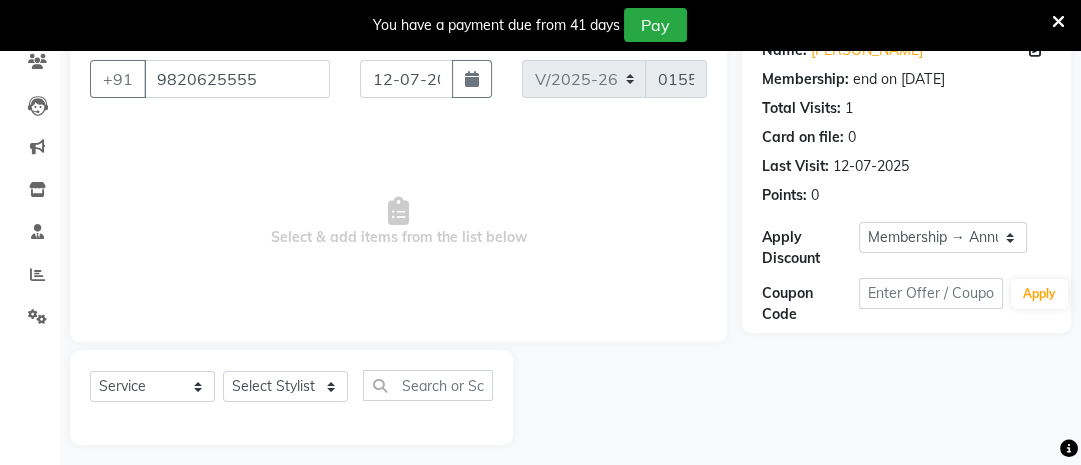scroll, scrollTop: 187, scrollLeft: 0, axis: vertical 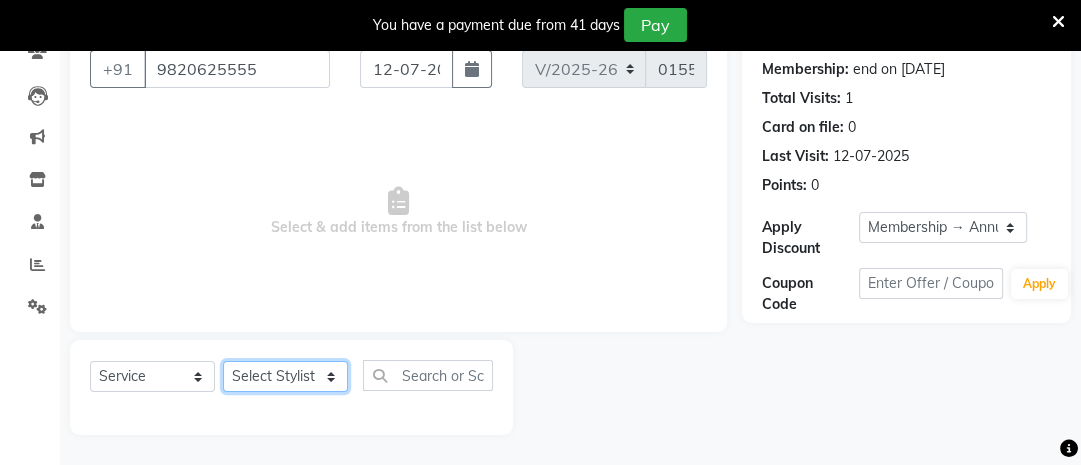 click on "Select Stylist [PERSON_NAME] Ashwini [PERSON_NAME] [PERSON_NAME] [PERSON_NAME] [PERSON_NAME]" 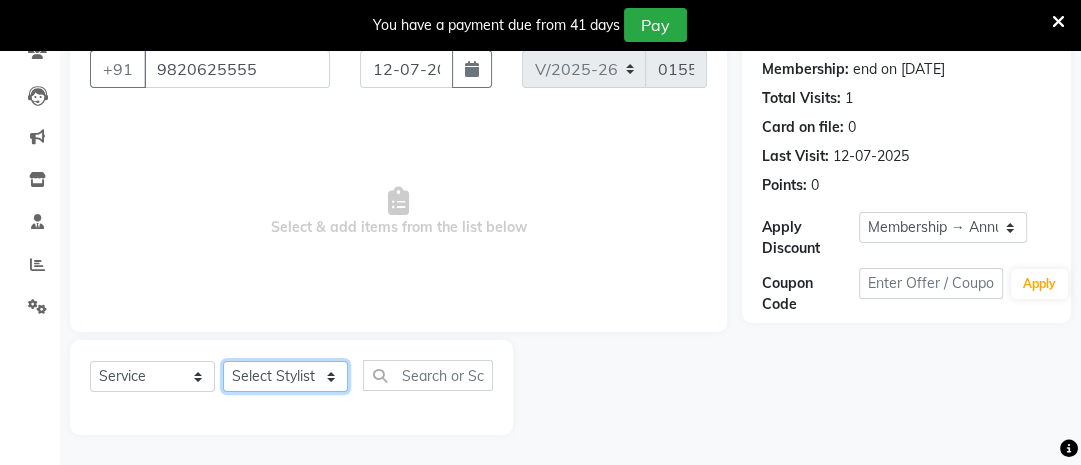 select on "84228" 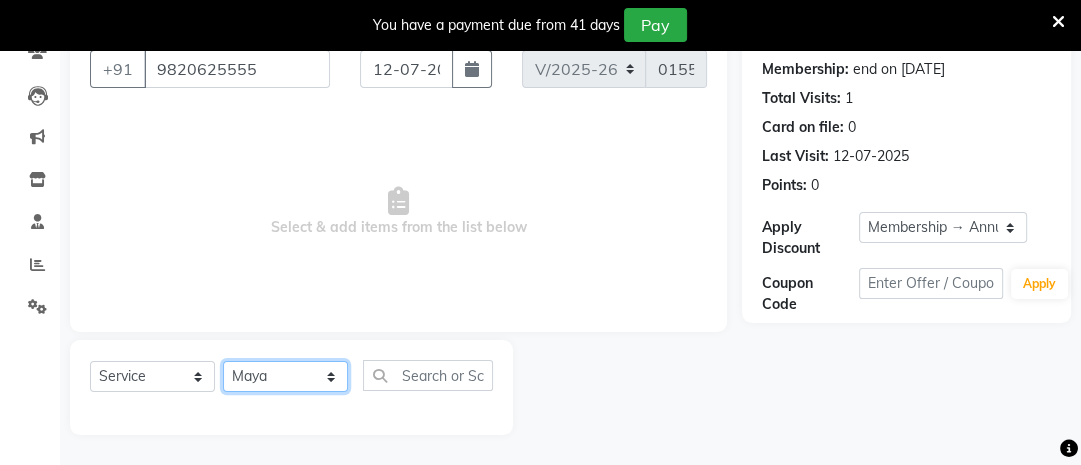 click on "Select Stylist [PERSON_NAME] Ashwini [PERSON_NAME] [PERSON_NAME] [PERSON_NAME] [PERSON_NAME]" 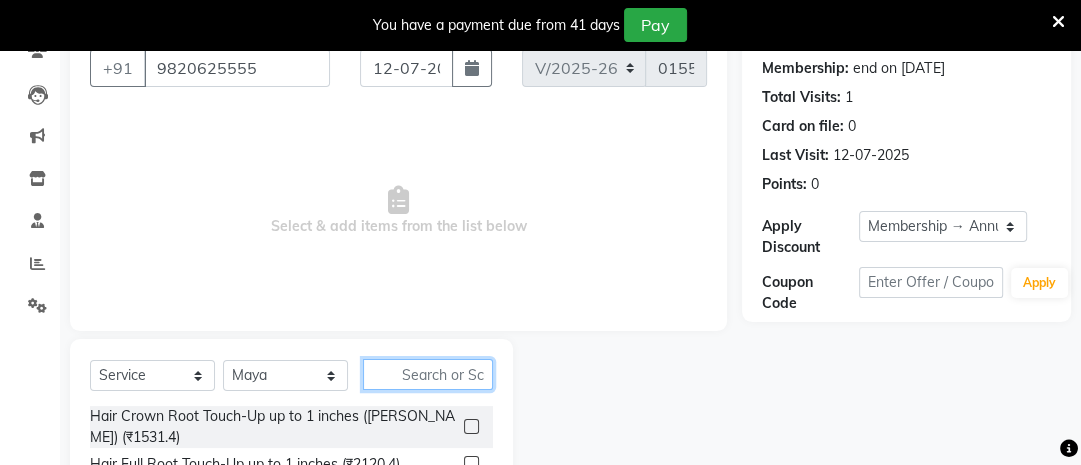 click 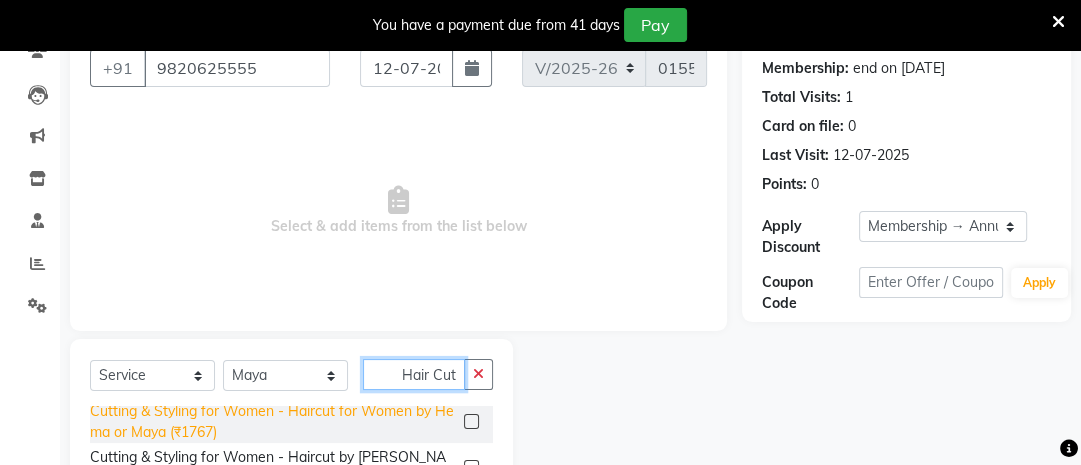 scroll, scrollTop: 0, scrollLeft: 0, axis: both 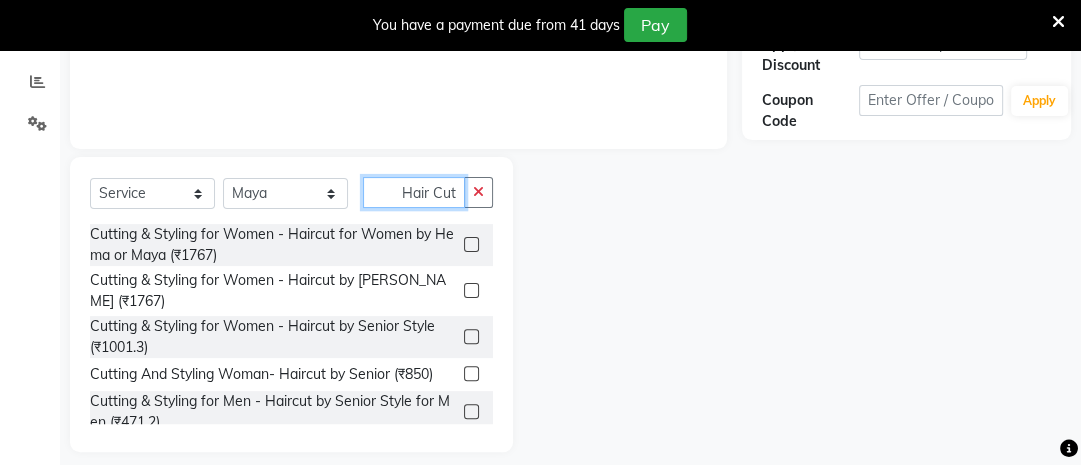 type on "Hair Cut" 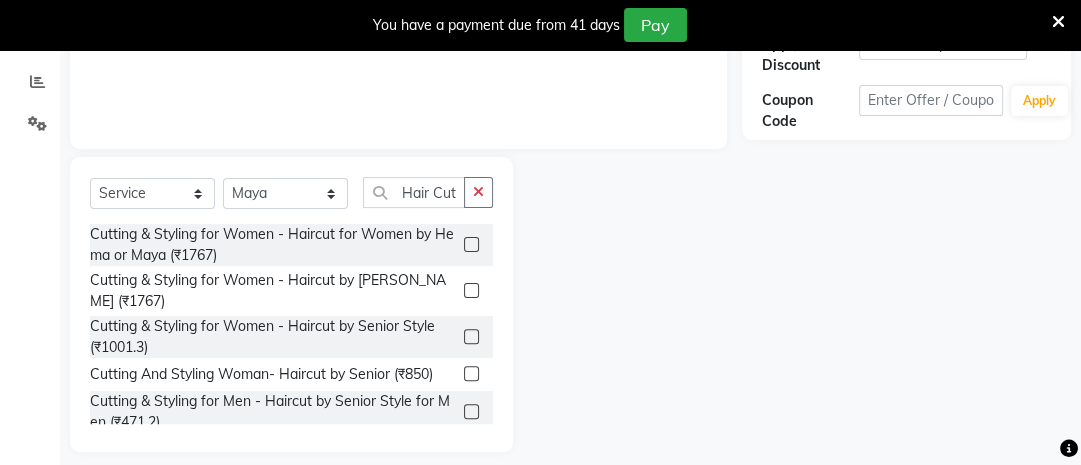 click 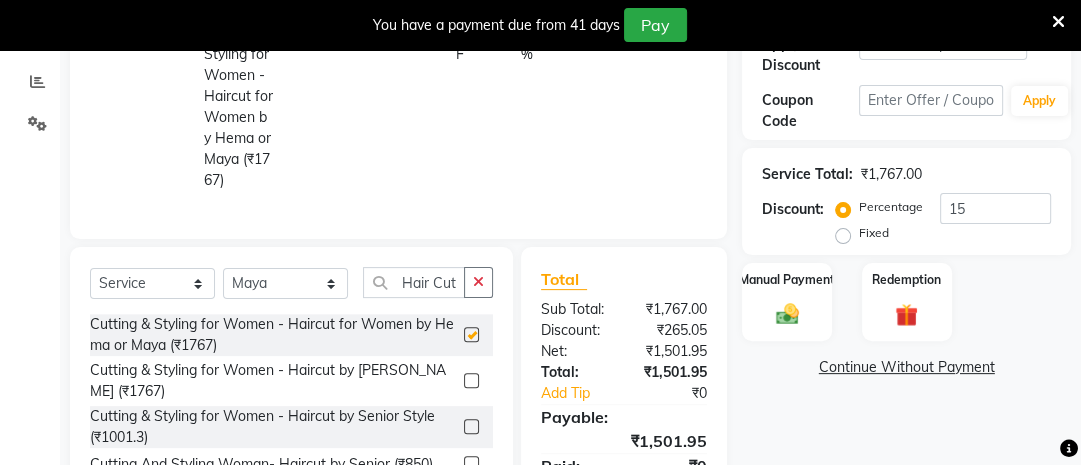 checkbox on "false" 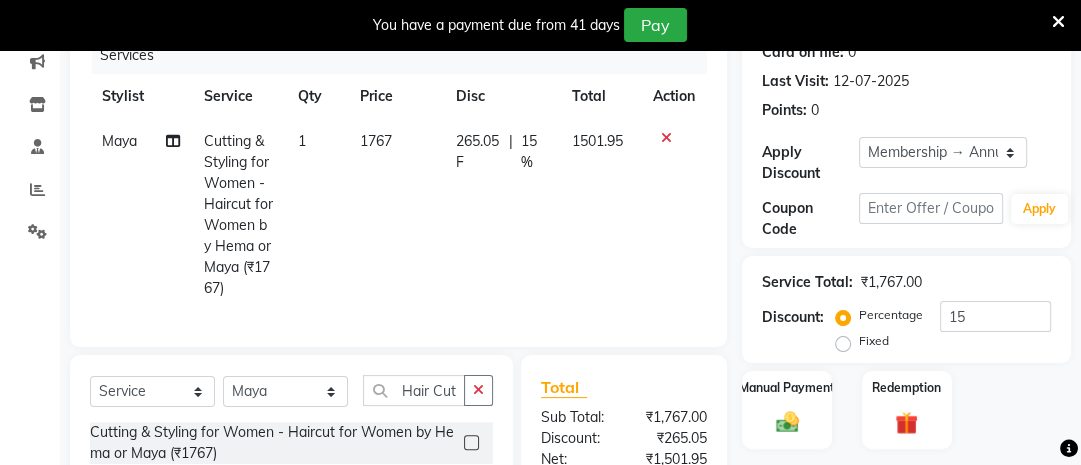scroll, scrollTop: 257, scrollLeft: 0, axis: vertical 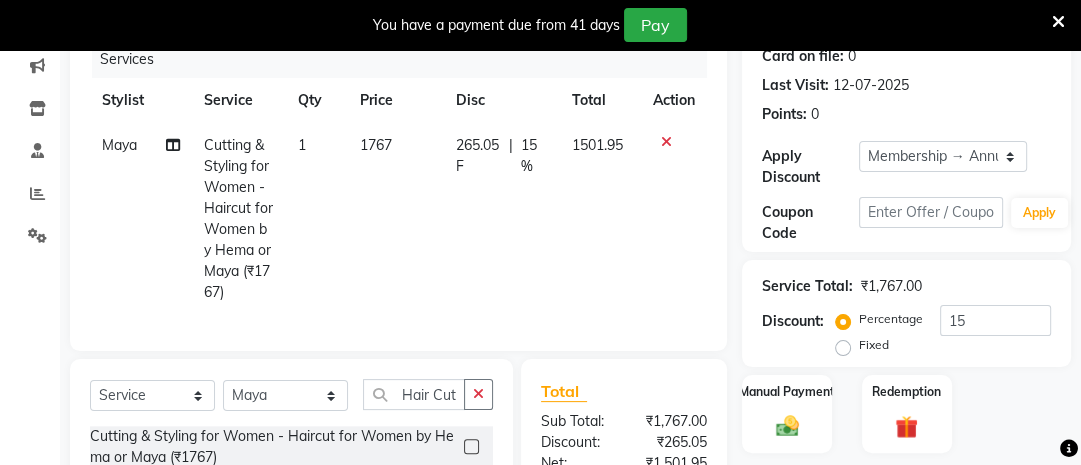 click on "1767" 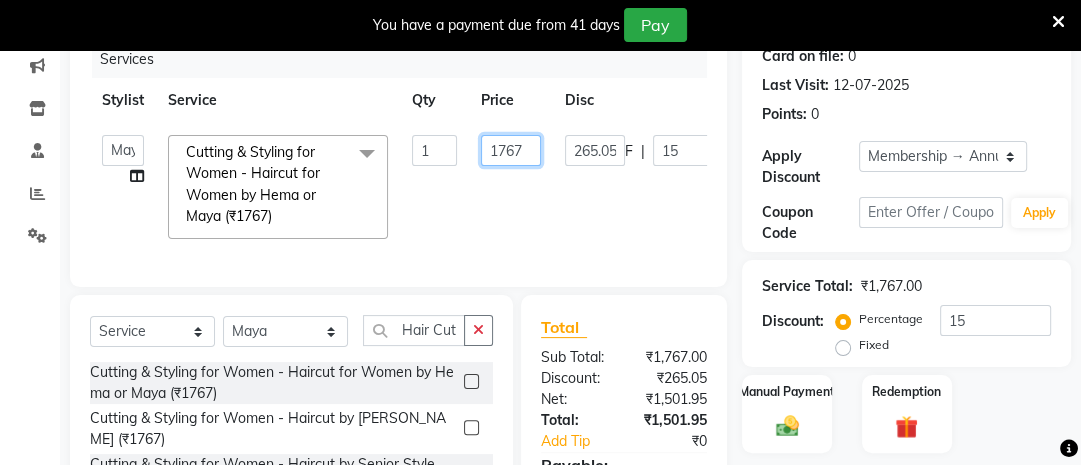 click on "1767" 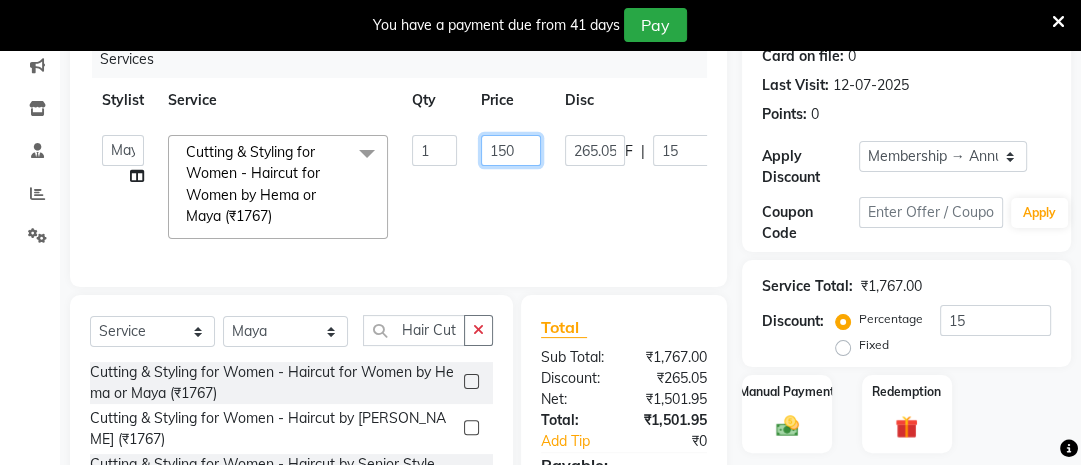 type on "1500" 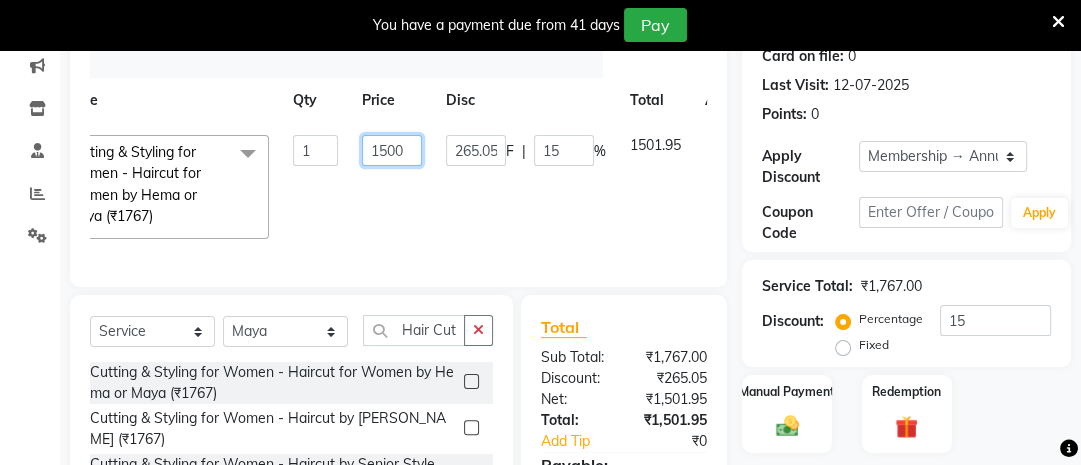 scroll, scrollTop: 0, scrollLeft: 120, axis: horizontal 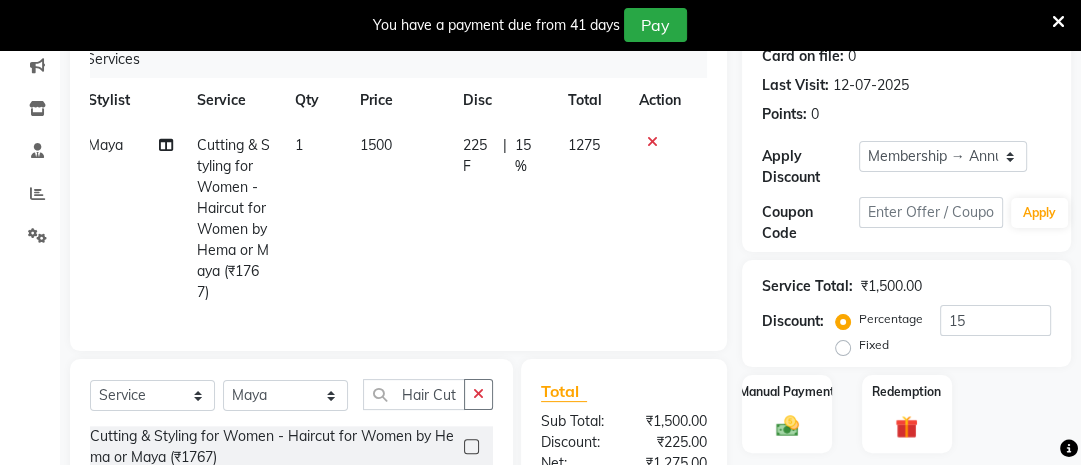 click on "1500" 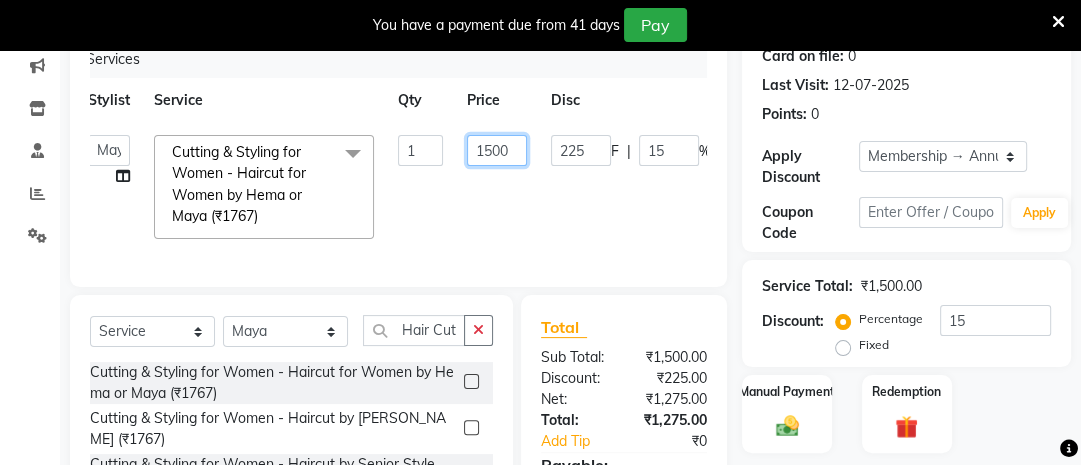click on "1500" 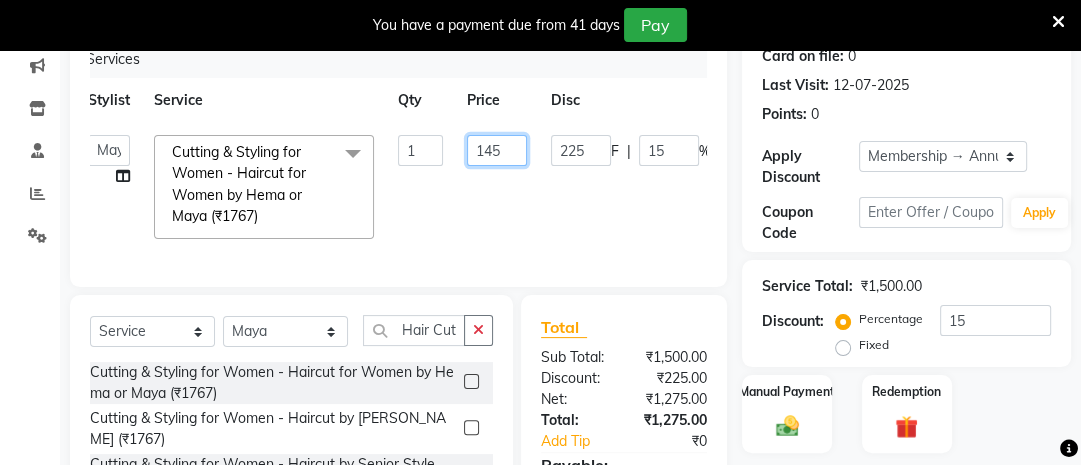 type on "1450" 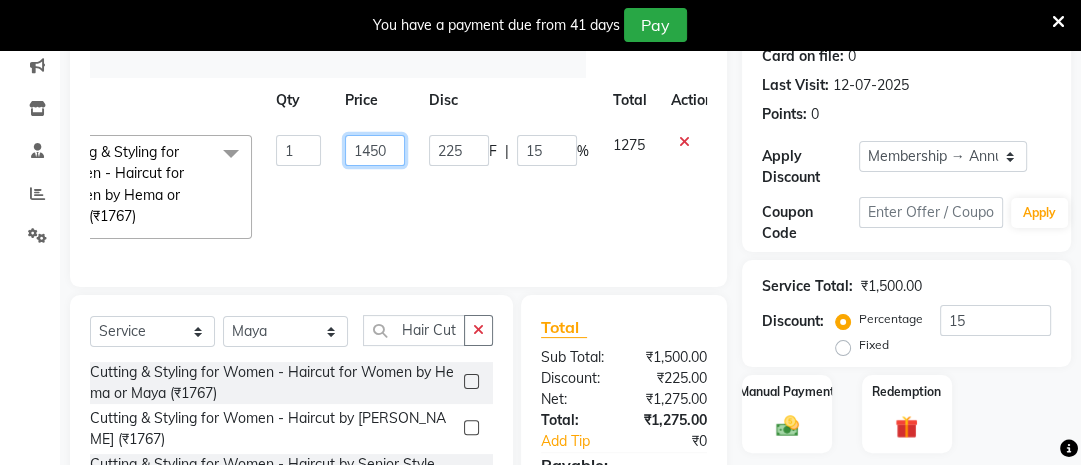 scroll, scrollTop: 0, scrollLeft: 138, axis: horizontal 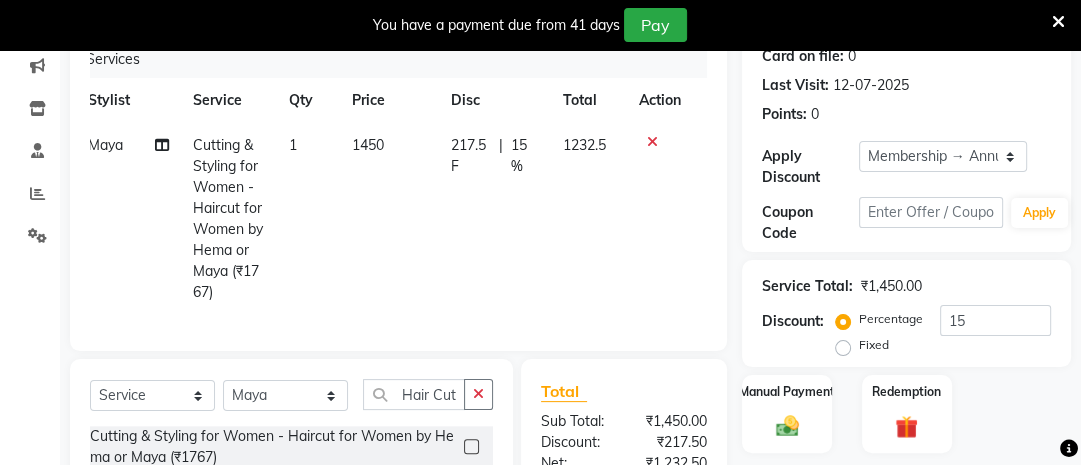 click on "1450" 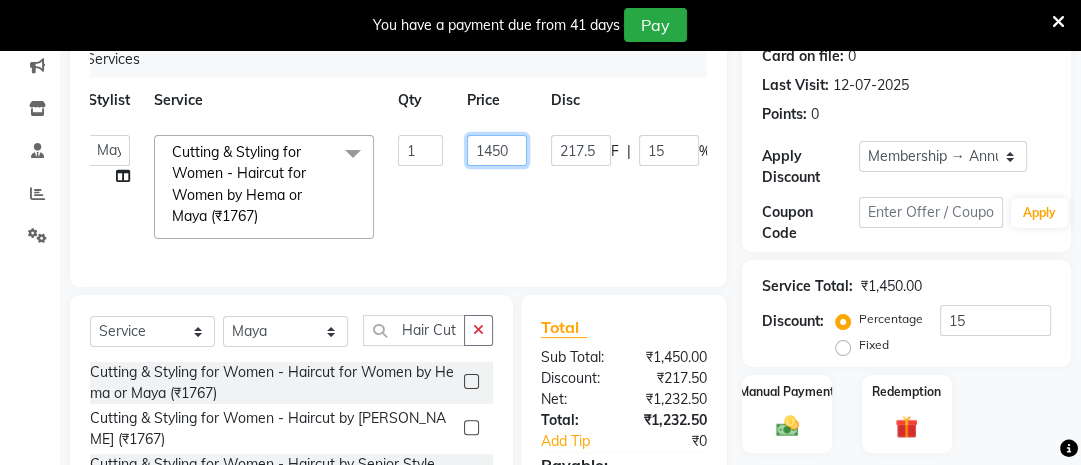 click on "1450" 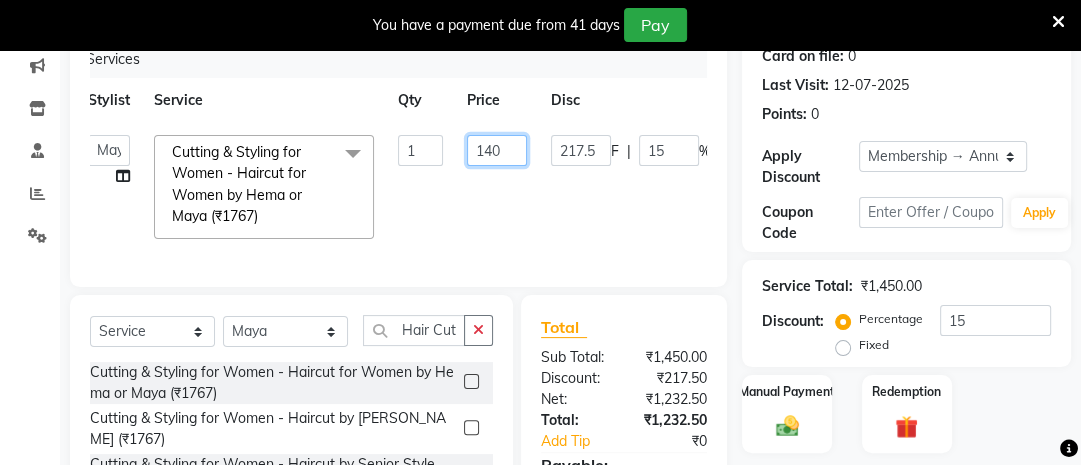 type on "1400" 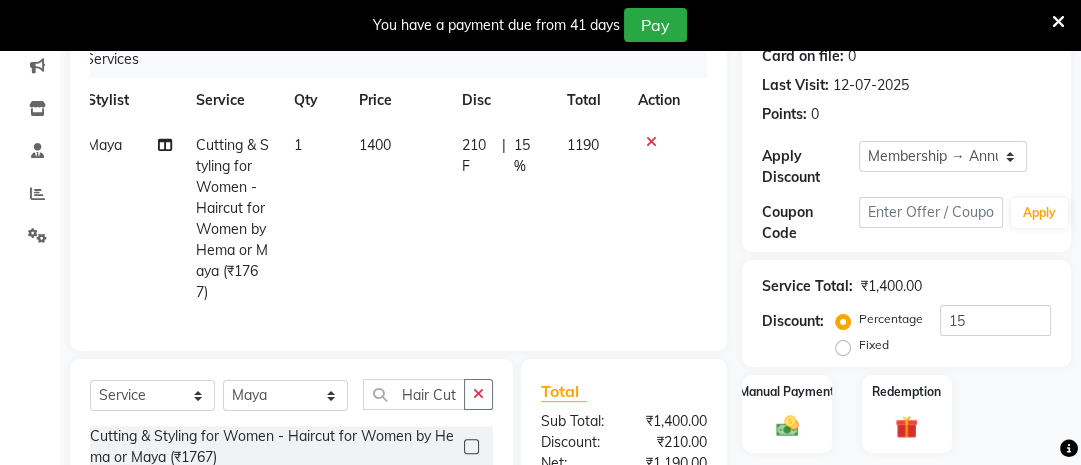 scroll, scrollTop: 0, scrollLeft: 14, axis: horizontal 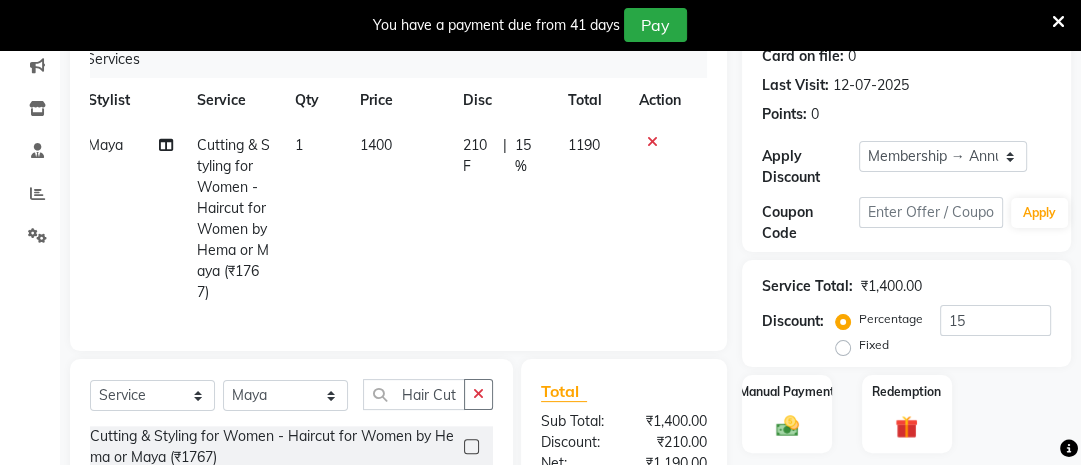 click on "1400" 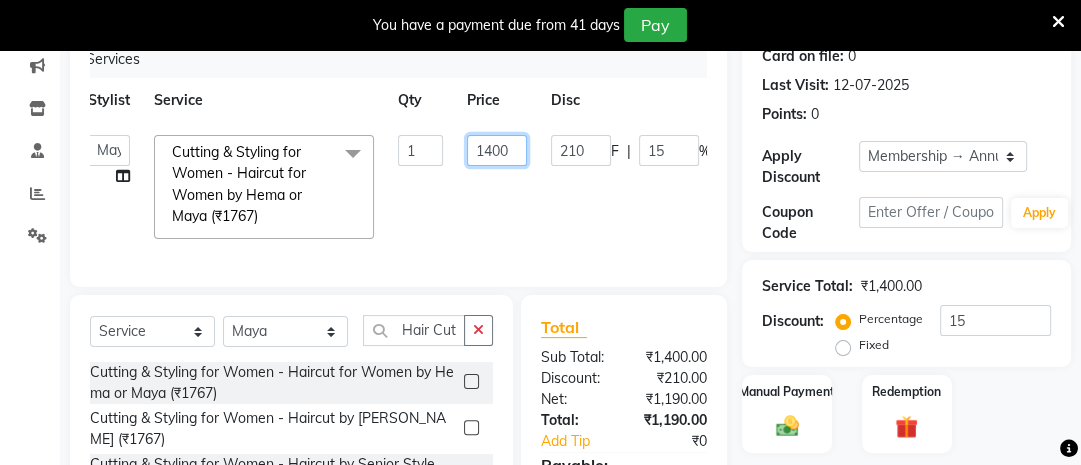 click on "1400" 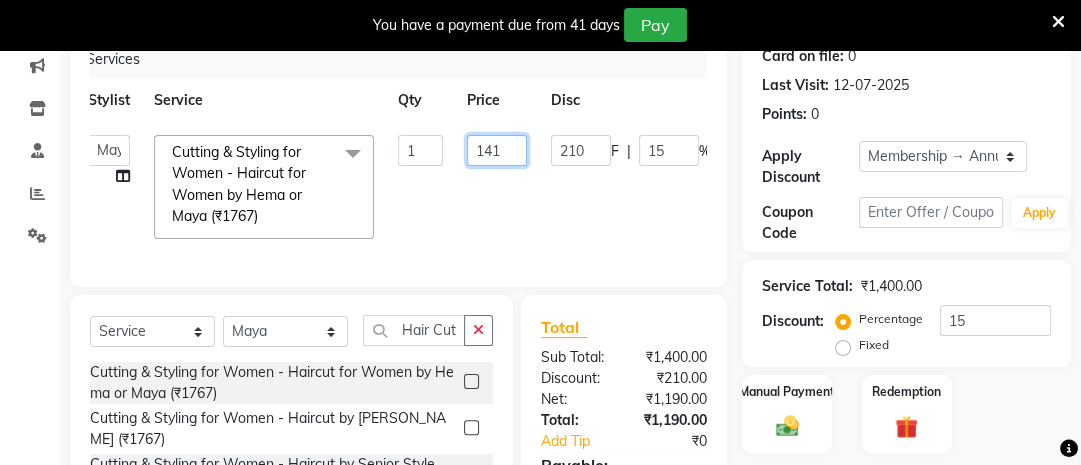 type on "1410" 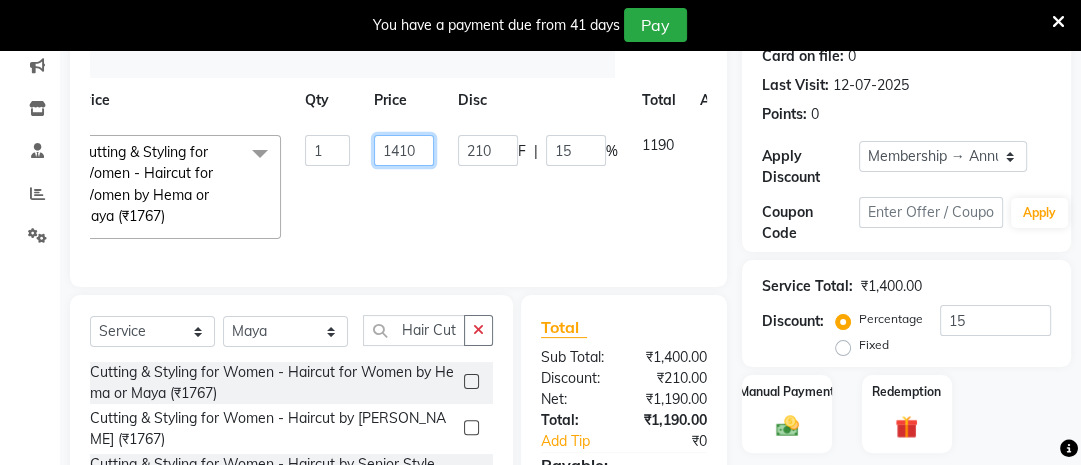 scroll, scrollTop: 0, scrollLeft: 112, axis: horizontal 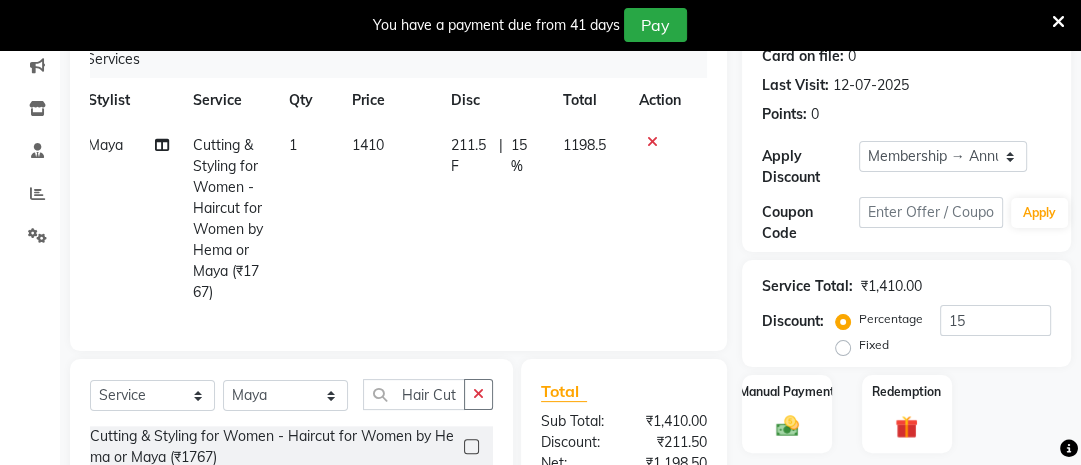 click on "1410" 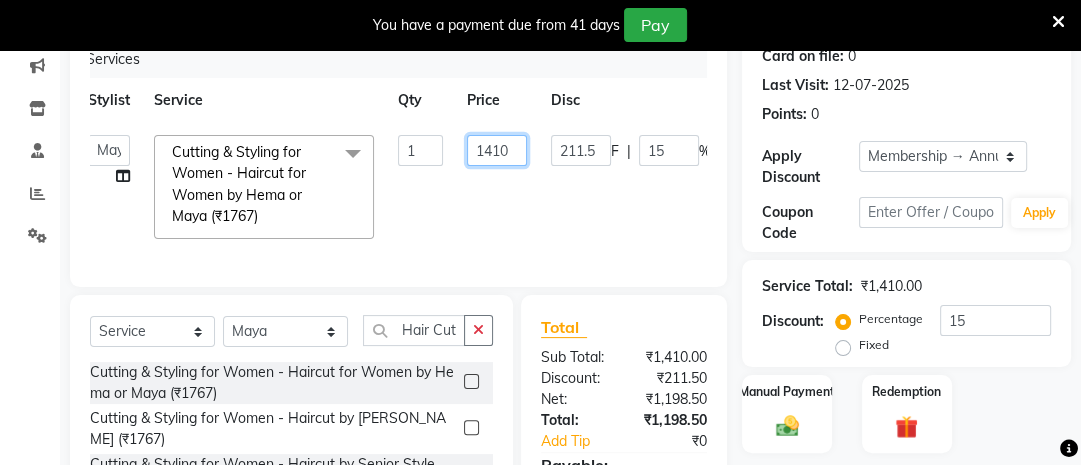 click on "1410" 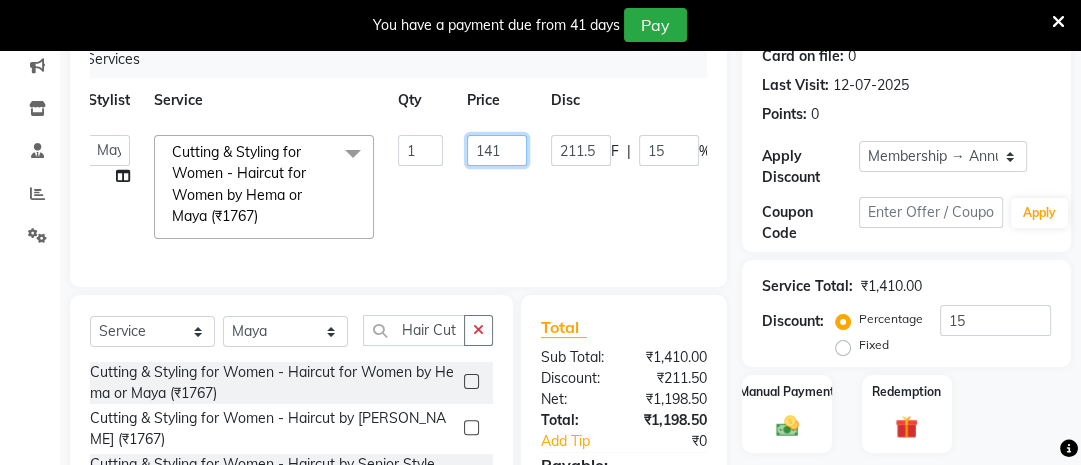type on "1415" 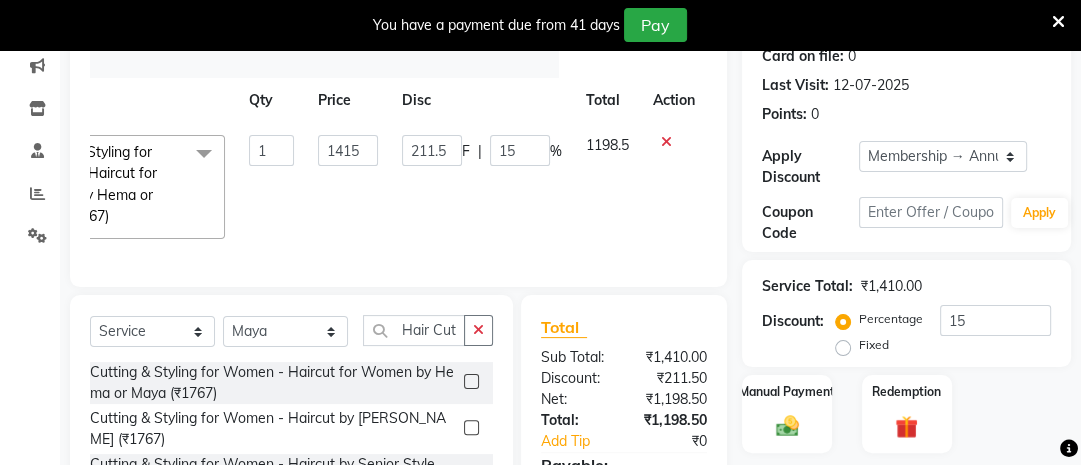 scroll, scrollTop: 0, scrollLeft: 14, axis: horizontal 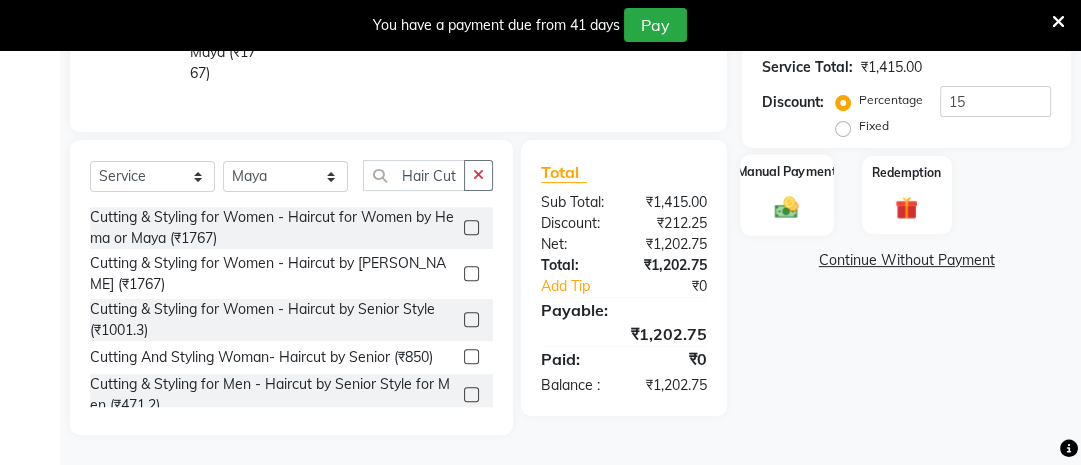 click on "Manual Payment" 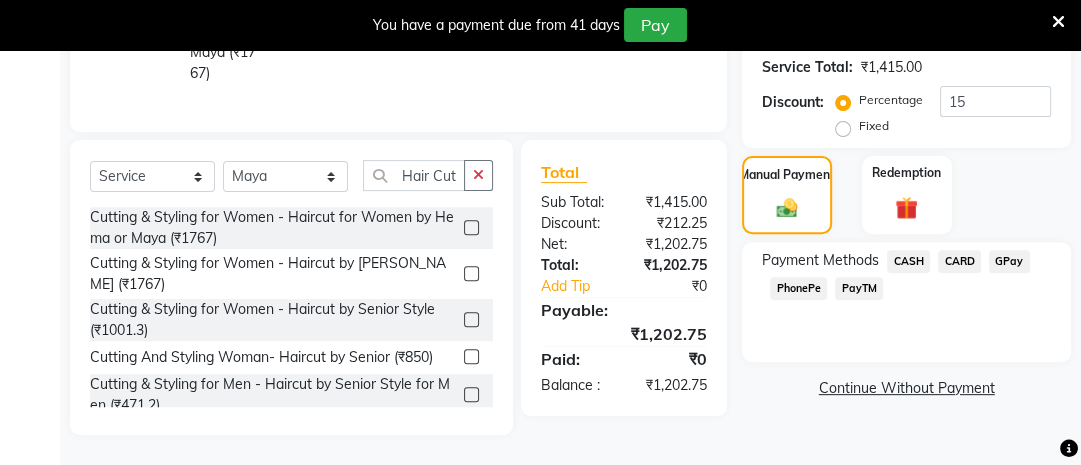 click on "CASH" 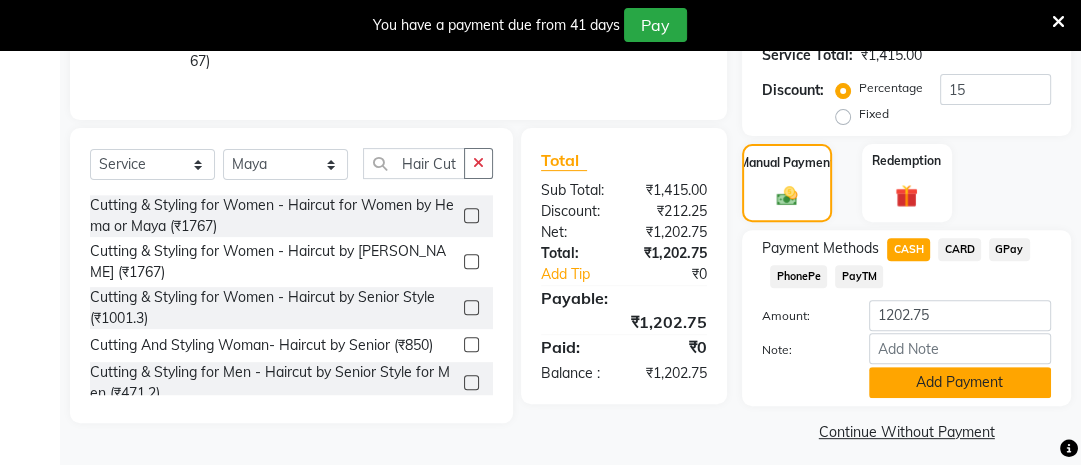 click on "Add Payment" 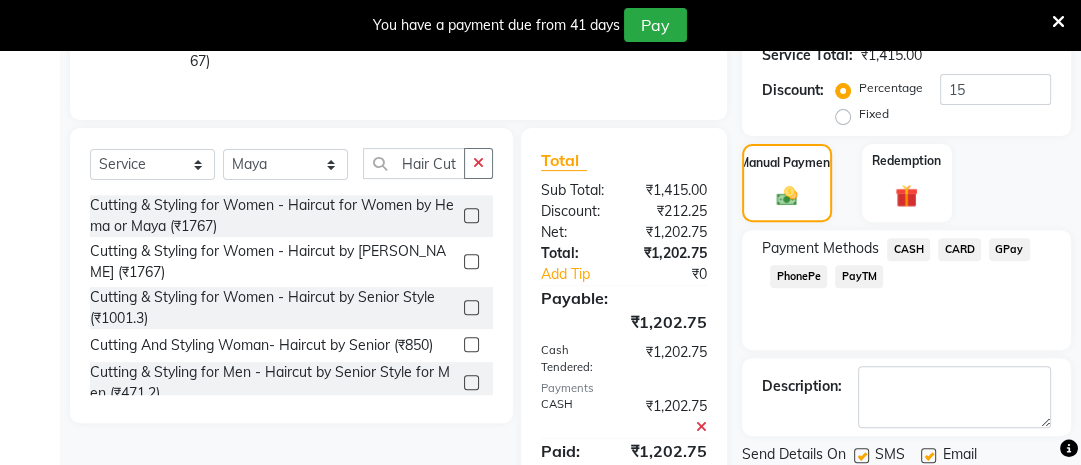 scroll, scrollTop: 574, scrollLeft: 0, axis: vertical 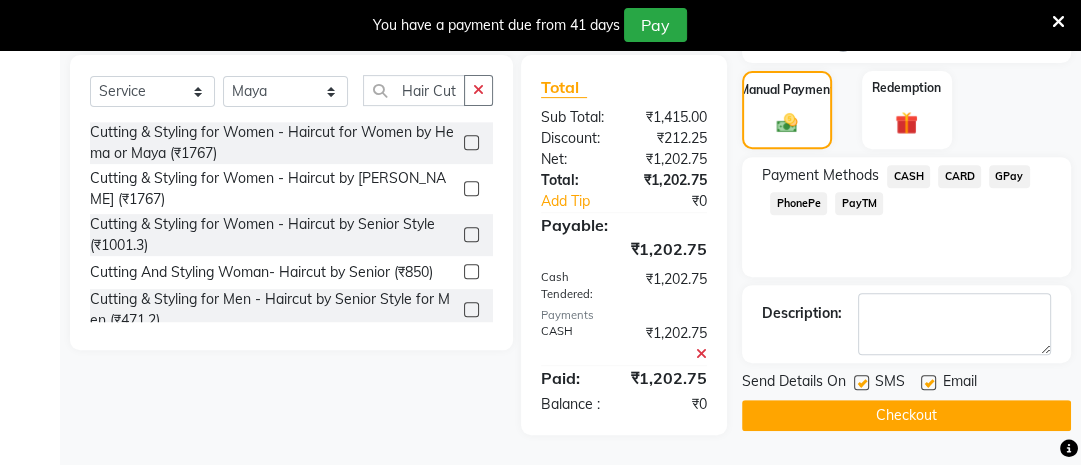 click on "Checkout" 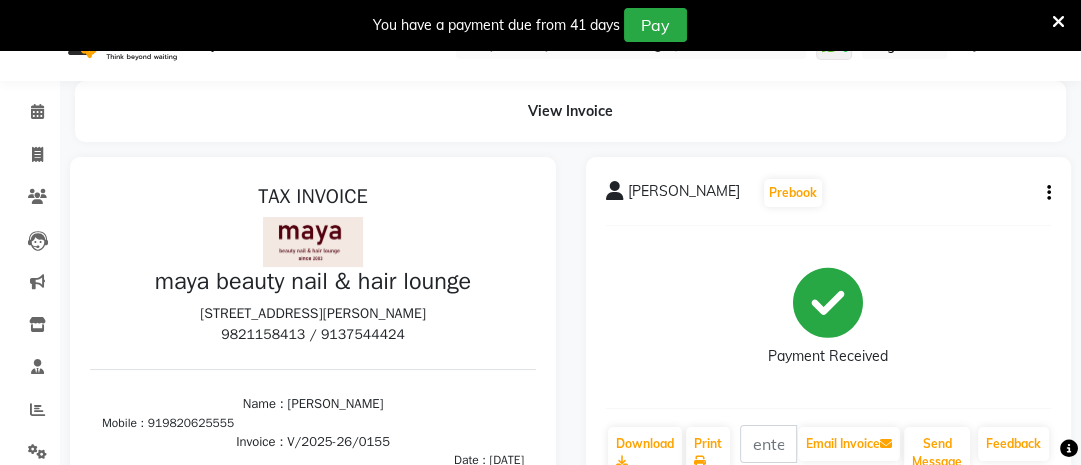 scroll, scrollTop: 39, scrollLeft: 0, axis: vertical 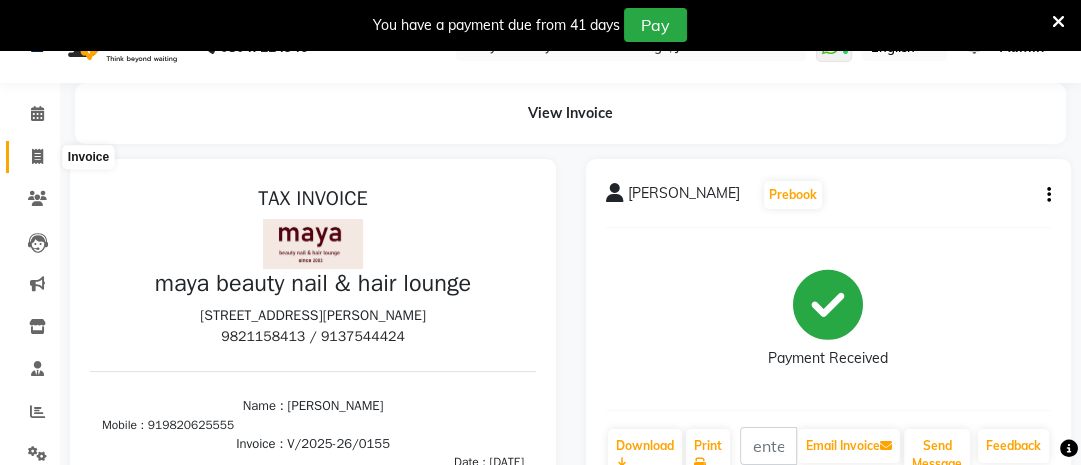 click 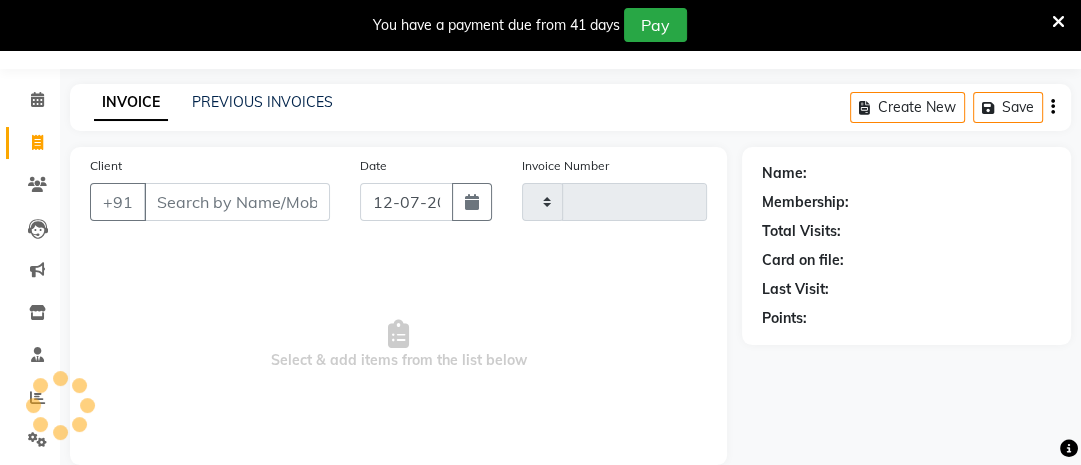 type on "0156" 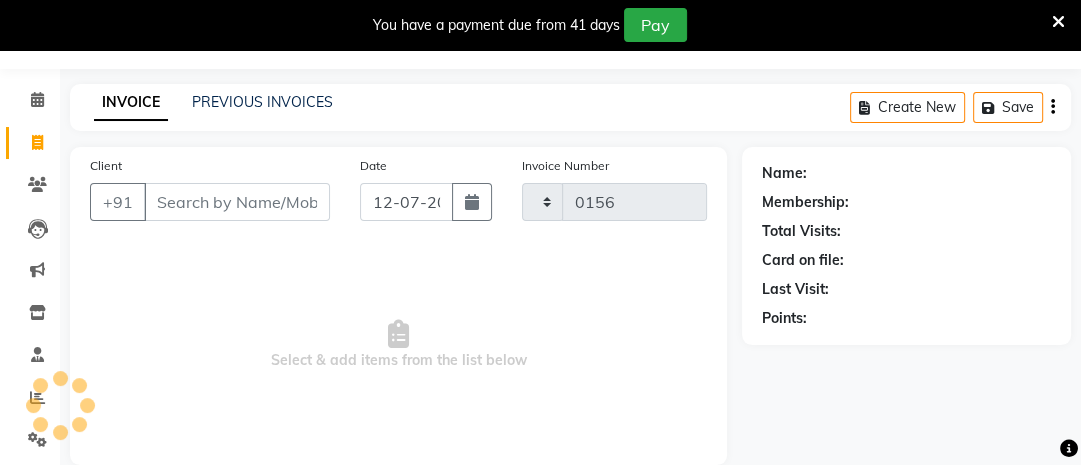 select on "4023" 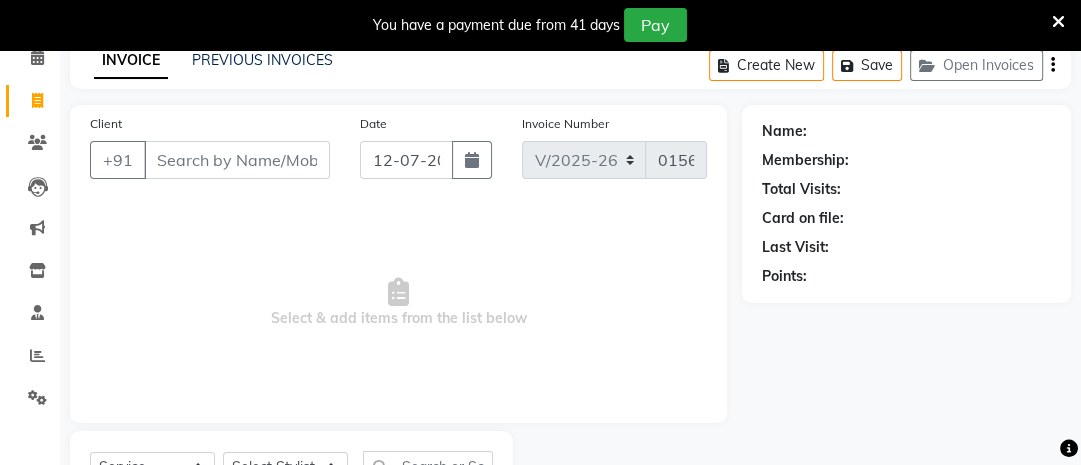 scroll, scrollTop: 96, scrollLeft: 0, axis: vertical 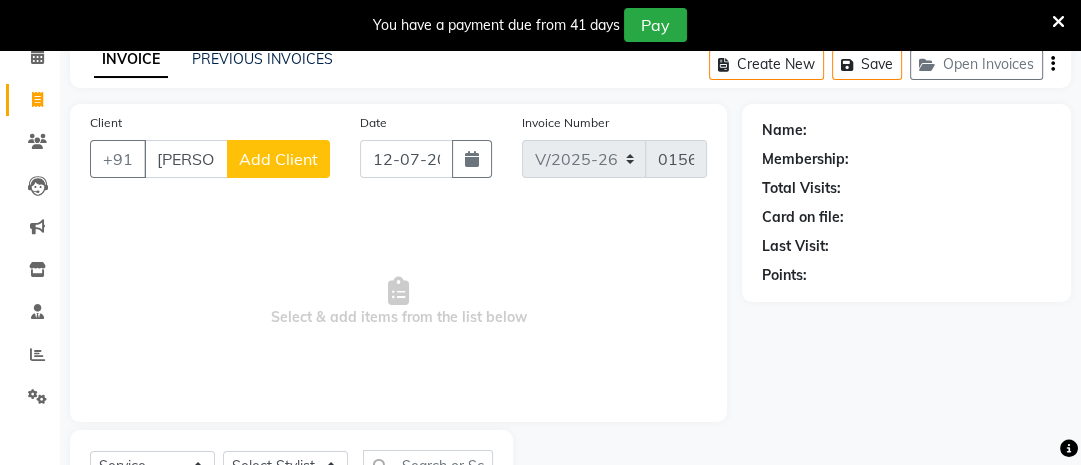type on "[PERSON_NAME]" 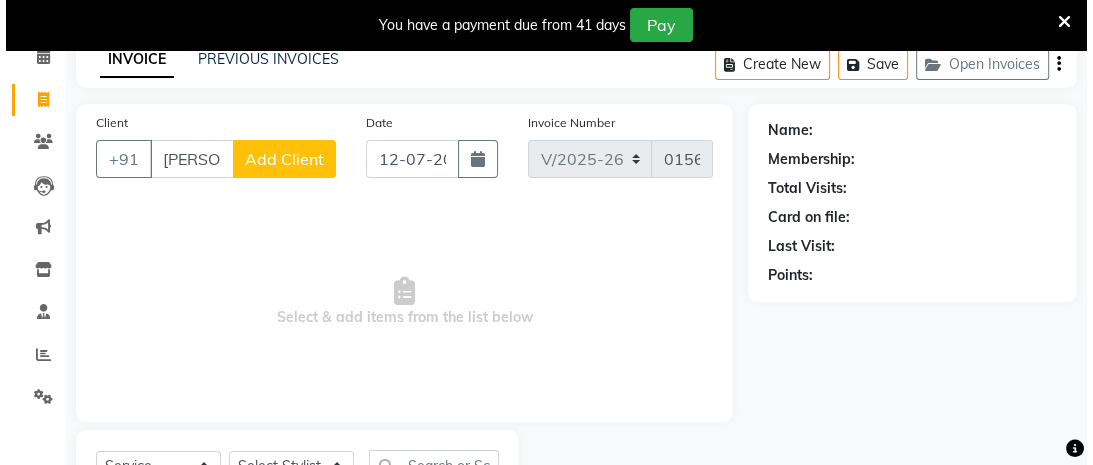 scroll, scrollTop: 0, scrollLeft: 0, axis: both 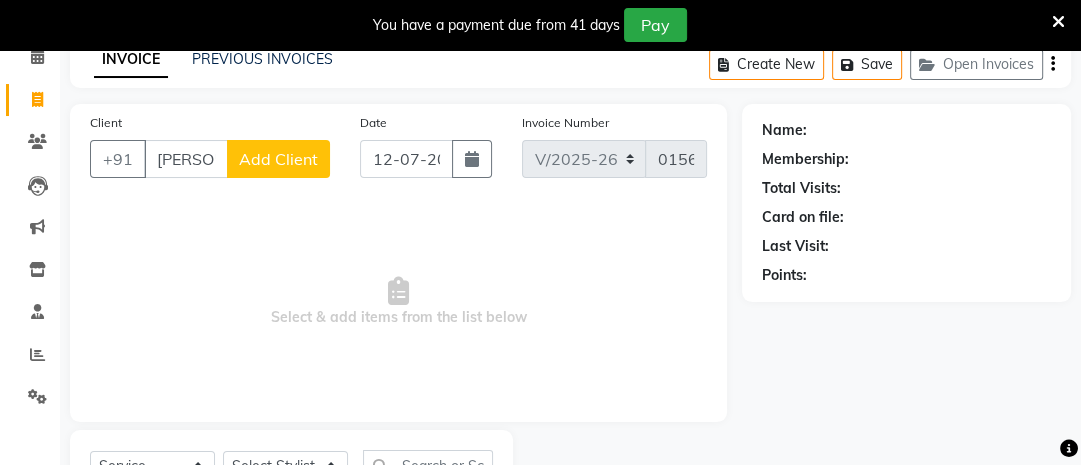 click on "Add Client" 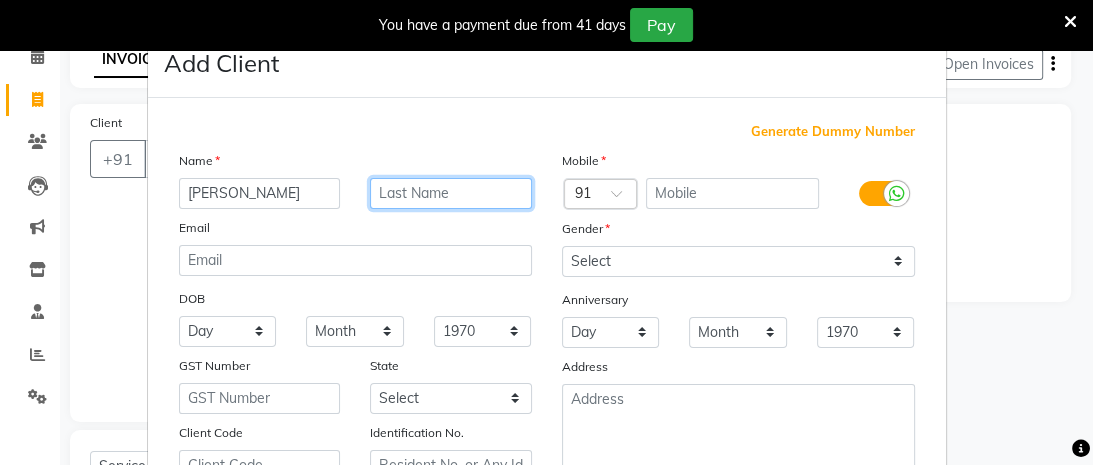 click at bounding box center (451, 193) 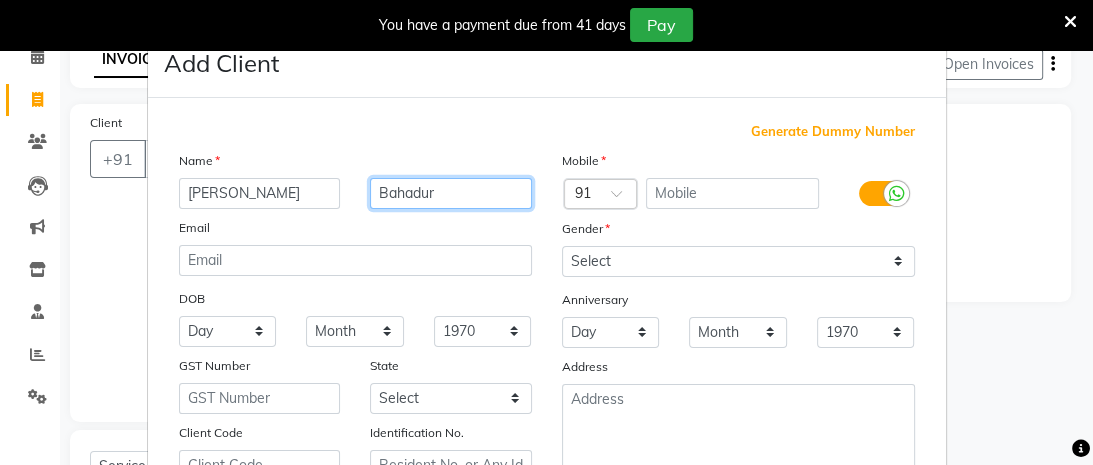 type on "Bahadur" 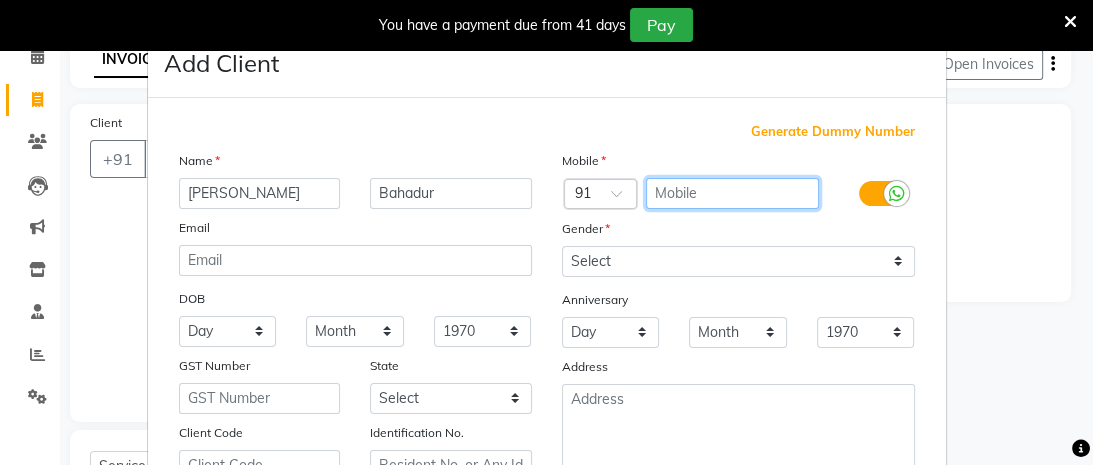 click at bounding box center (732, 193) 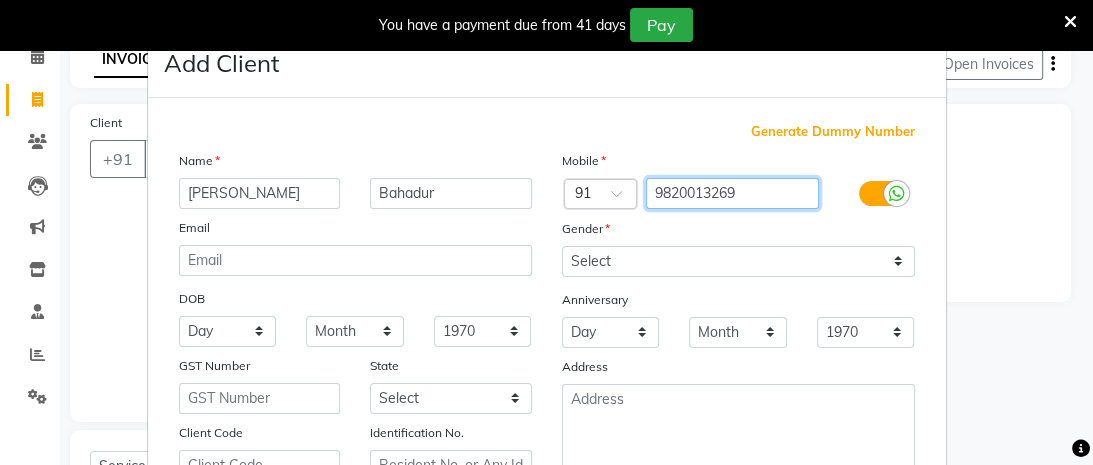 type on "9820013269" 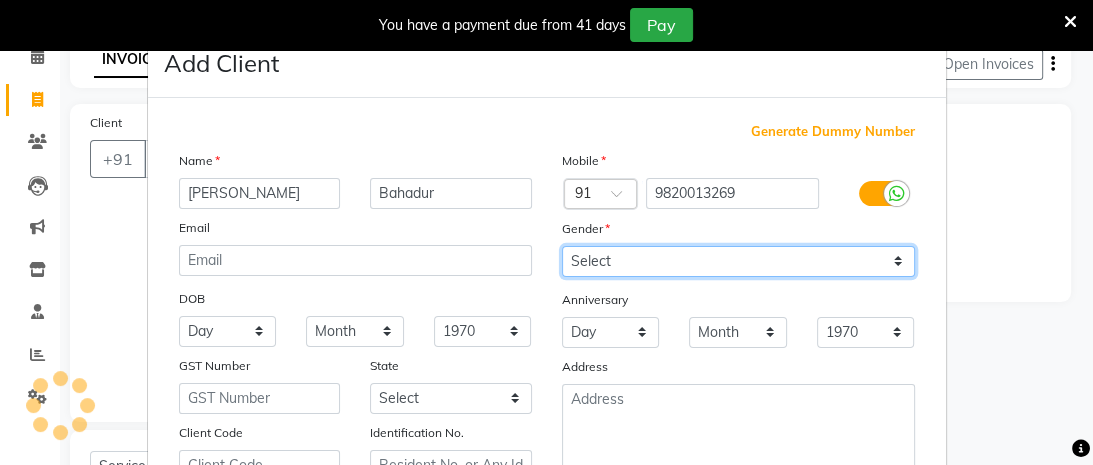 click on "Select [DEMOGRAPHIC_DATA] [DEMOGRAPHIC_DATA] Other Prefer Not To Say" at bounding box center (738, 261) 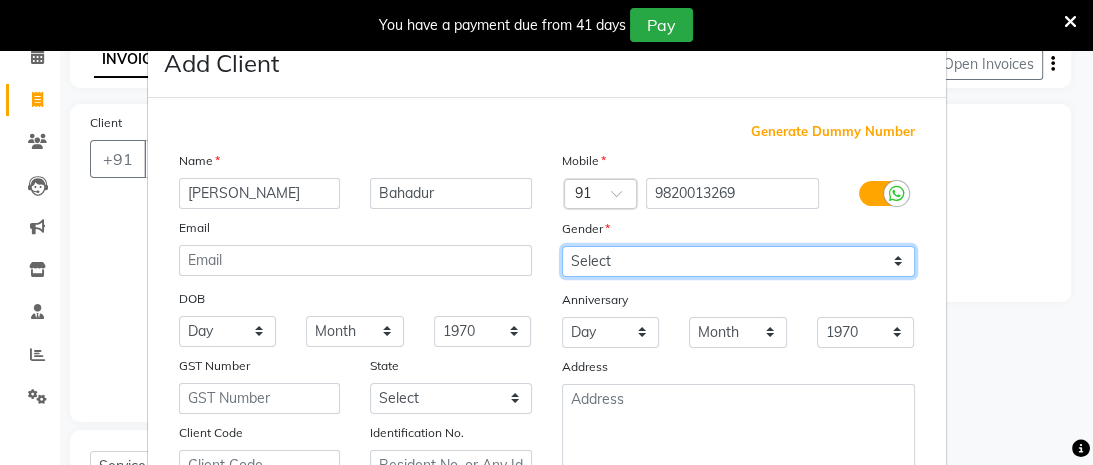 select on "[DEMOGRAPHIC_DATA]" 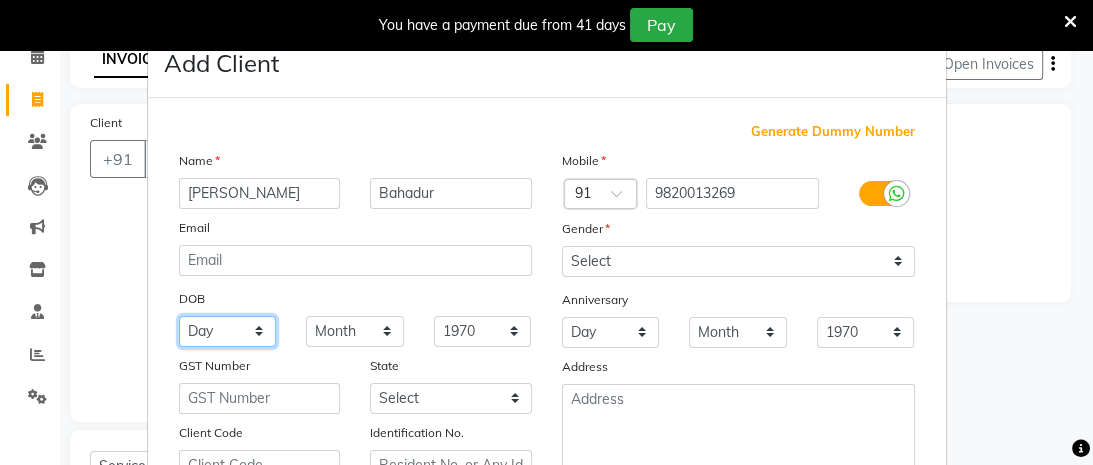 click on "Day 01 02 03 04 05 06 07 08 09 10 11 12 13 14 15 16 17 18 19 20 21 22 23 24 25 26 27 28 29 30 31" at bounding box center [228, 331] 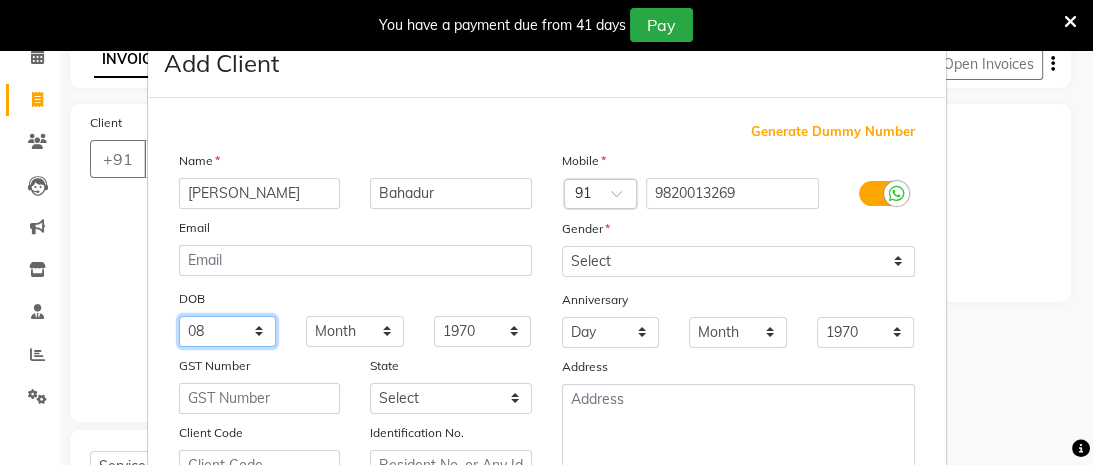 click on "Day 01 02 03 04 05 06 07 08 09 10 11 12 13 14 15 16 17 18 19 20 21 22 23 24 25 26 27 28 29 30 31" at bounding box center (228, 331) 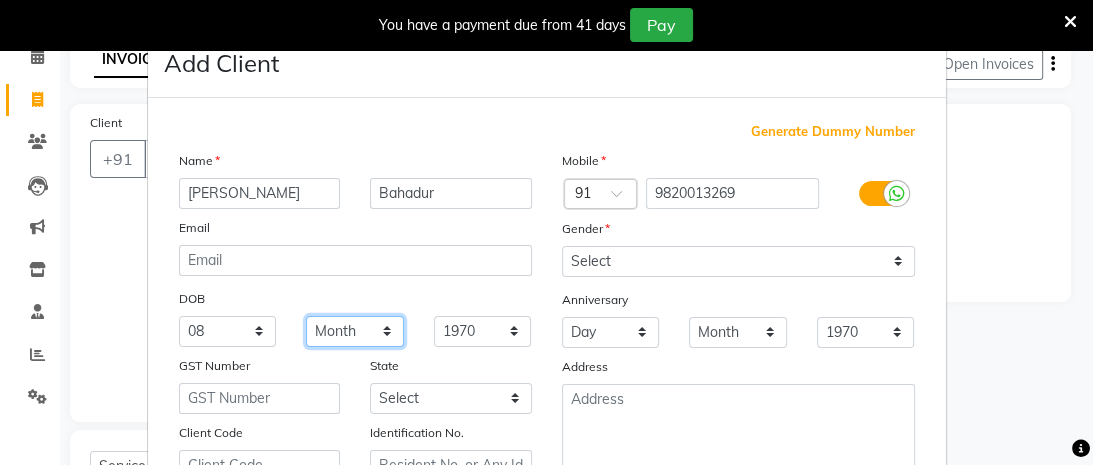 click on "Month January February March April May June July August September October November December" at bounding box center [355, 331] 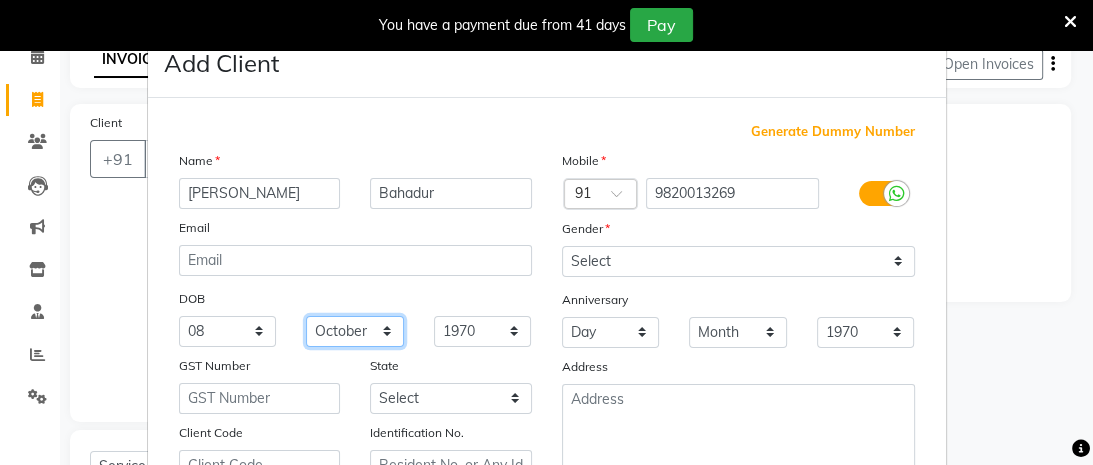 click on "Month January February March April May June July August September October November December" at bounding box center [355, 331] 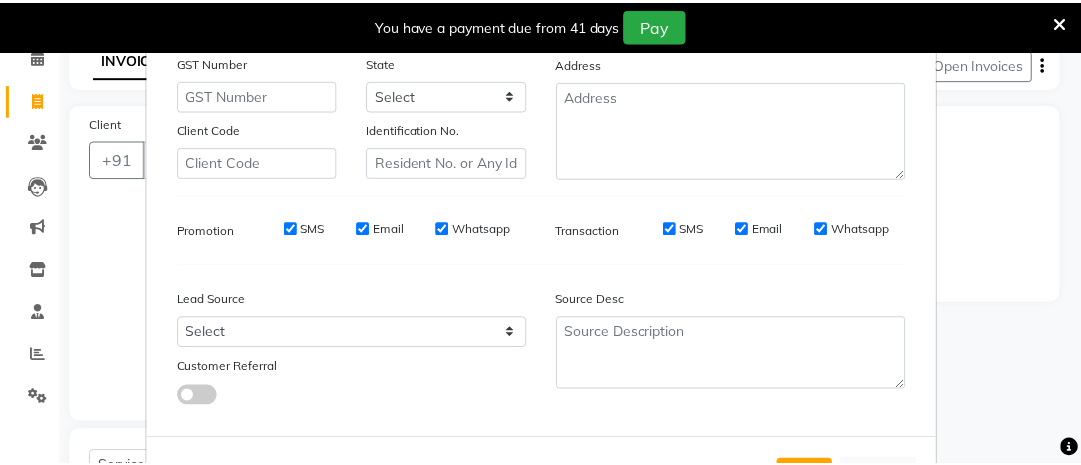 scroll, scrollTop: 392, scrollLeft: 0, axis: vertical 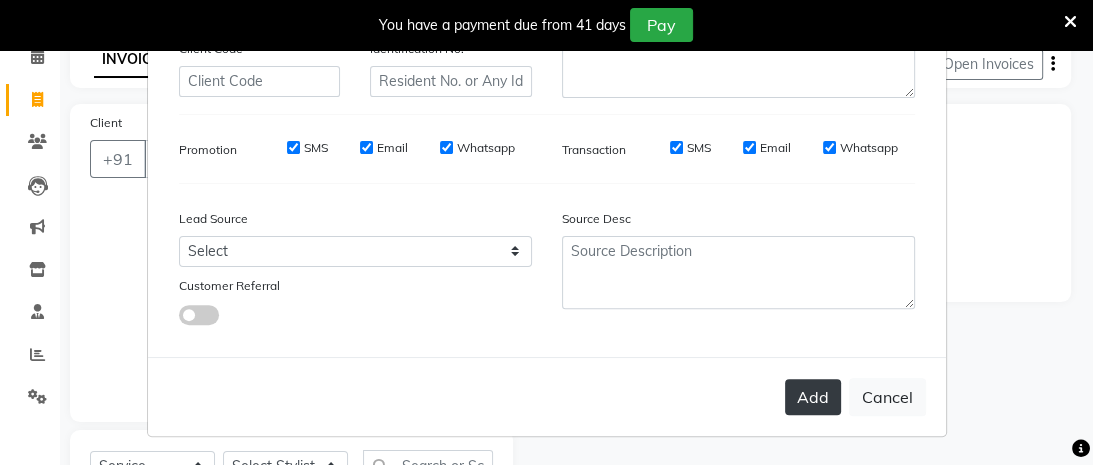 click on "Add" at bounding box center (813, 397) 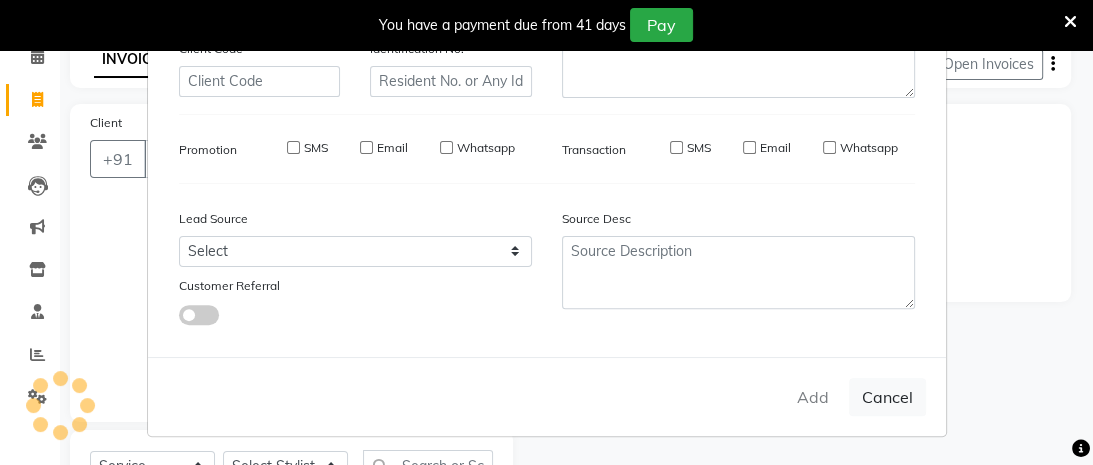 type on "9820013269" 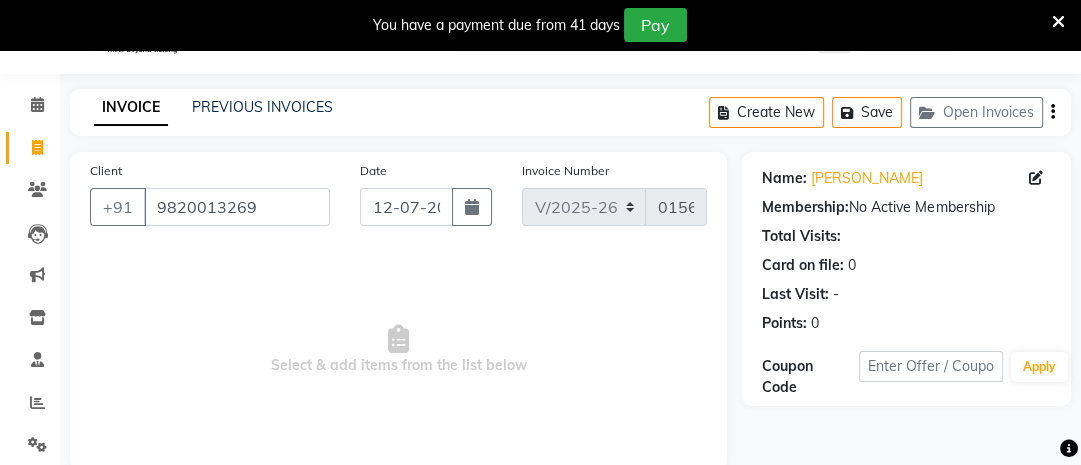 scroll, scrollTop: 47, scrollLeft: 0, axis: vertical 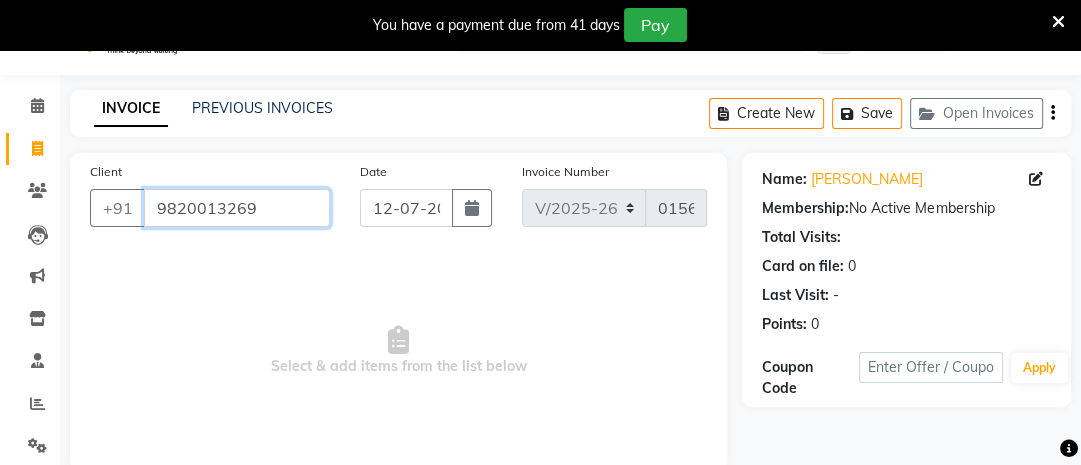 click on "9820013269" at bounding box center (237, 208) 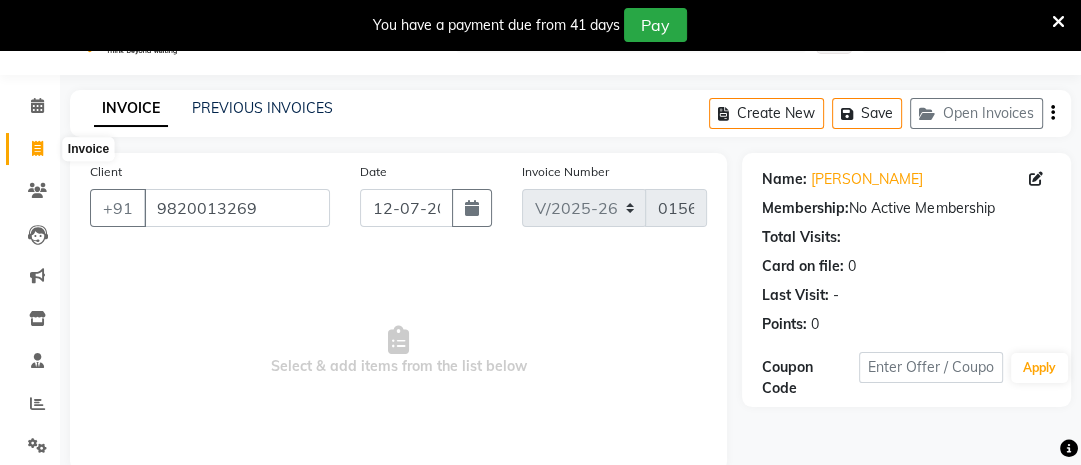 click 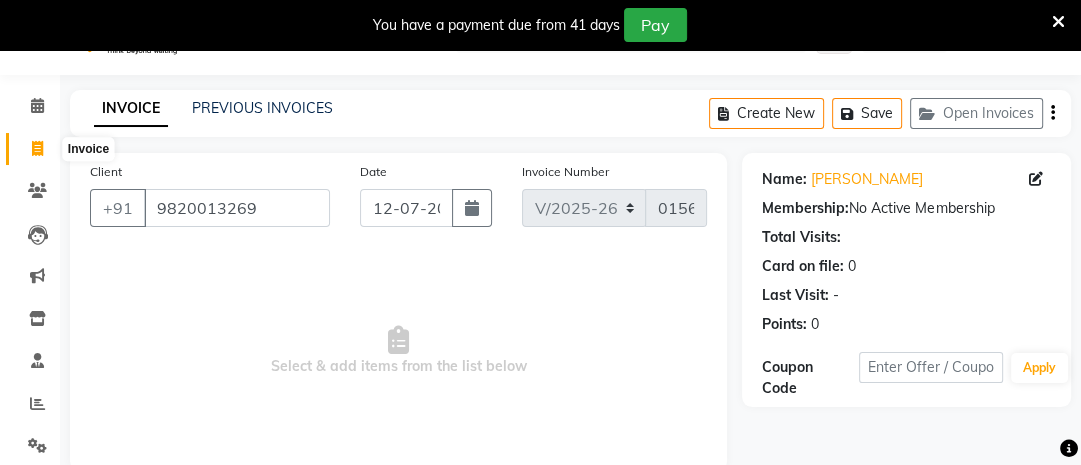 select on "4023" 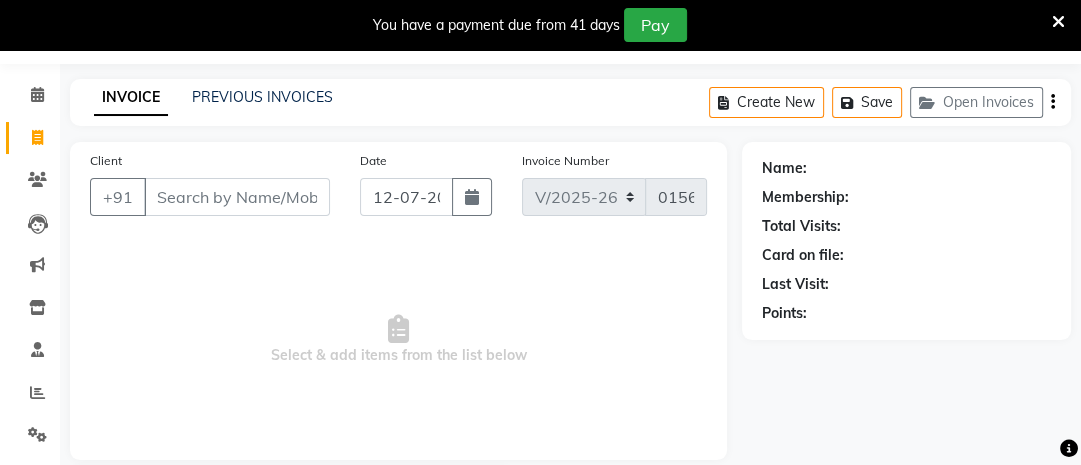 scroll, scrollTop: 57, scrollLeft: 0, axis: vertical 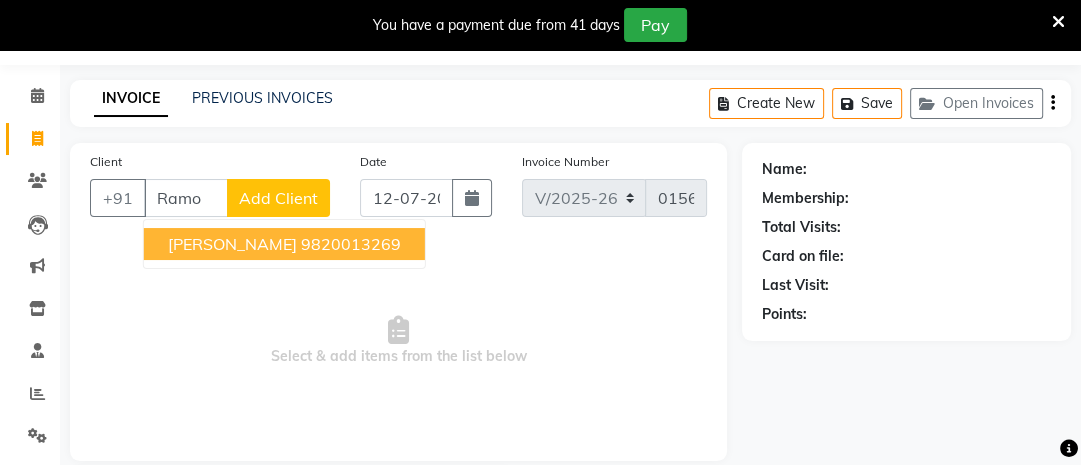 click on "9820013269" at bounding box center (351, 244) 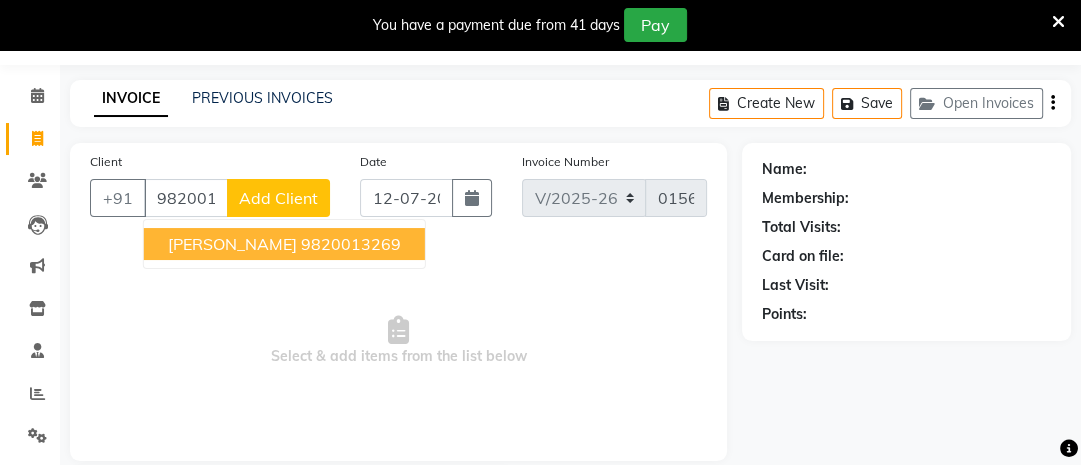 type on "9820013269" 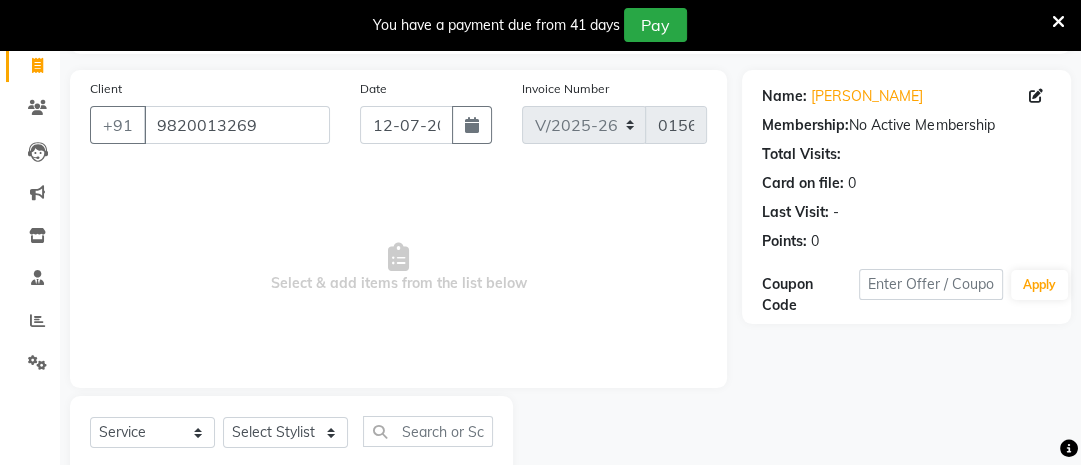 scroll, scrollTop: 0, scrollLeft: 0, axis: both 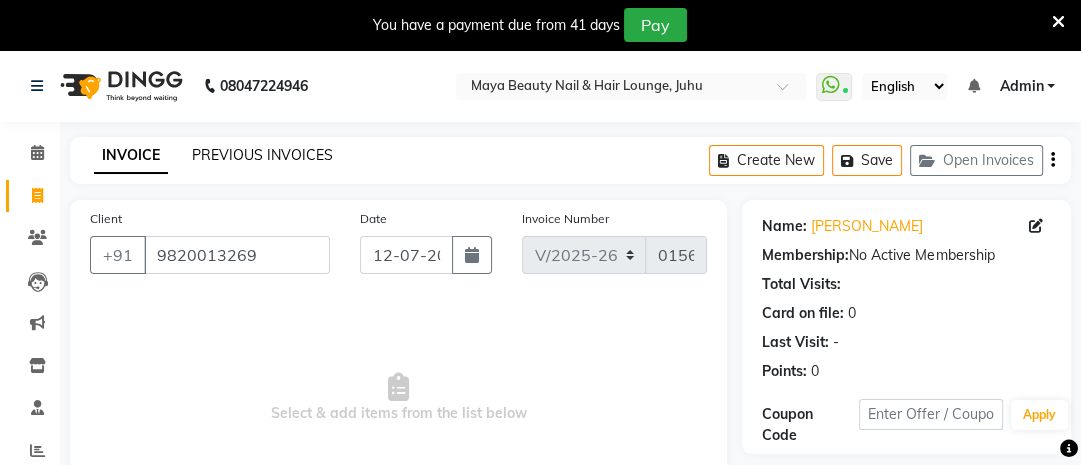 click on "PREVIOUS INVOICES" 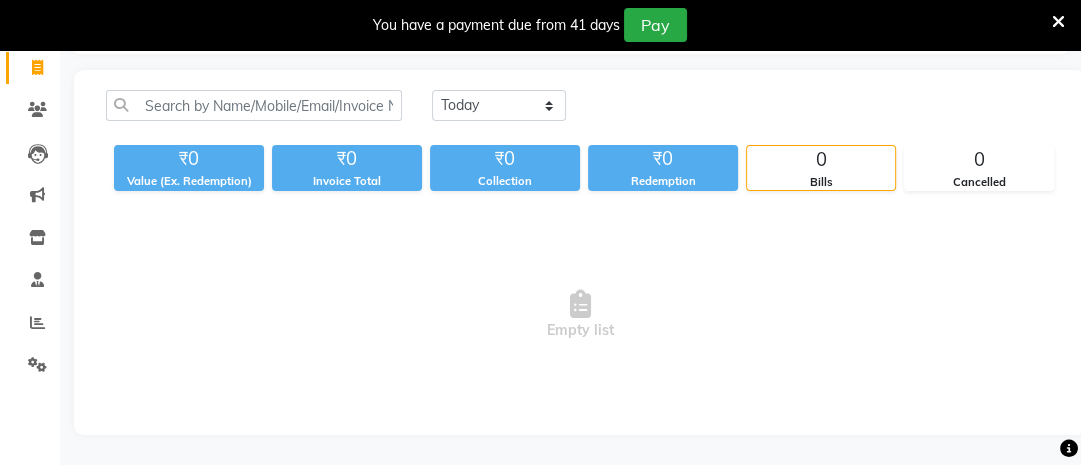 scroll, scrollTop: 0, scrollLeft: 0, axis: both 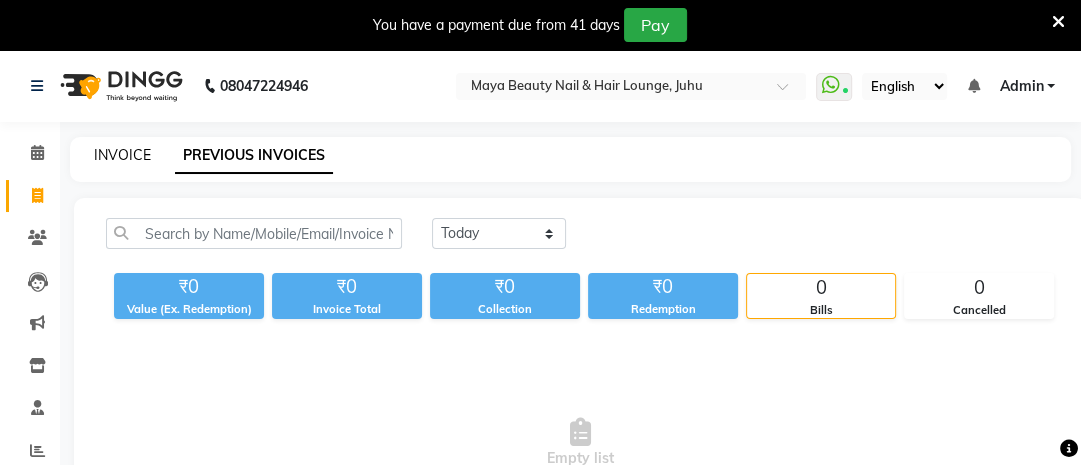 click on "INVOICE" 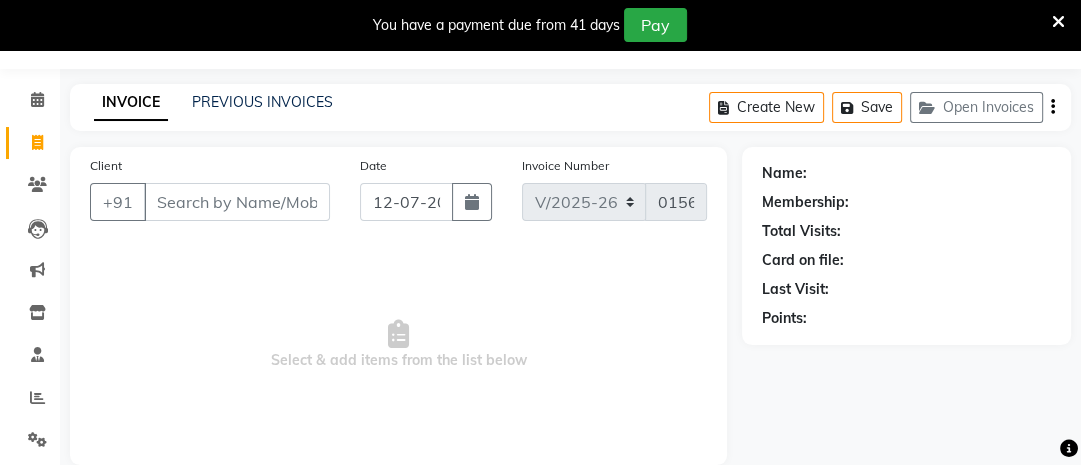 scroll, scrollTop: 52, scrollLeft: 0, axis: vertical 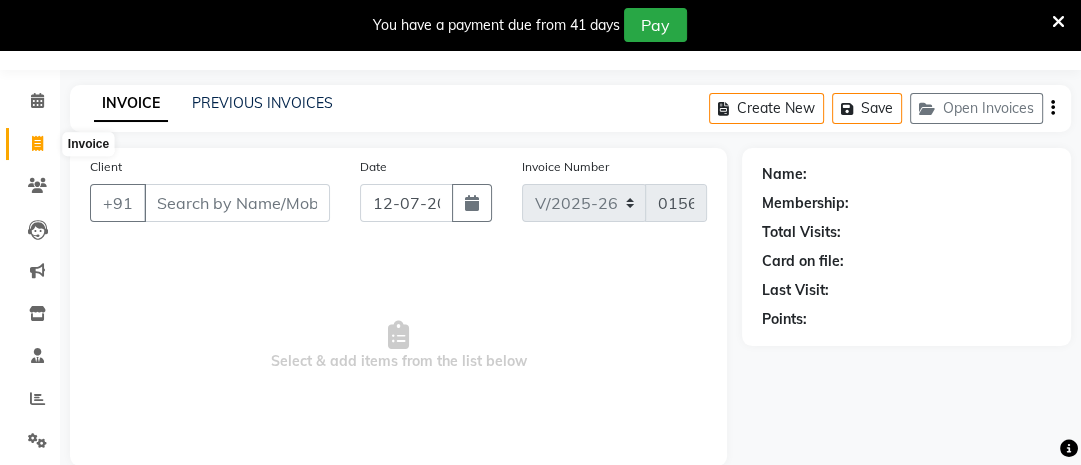 click 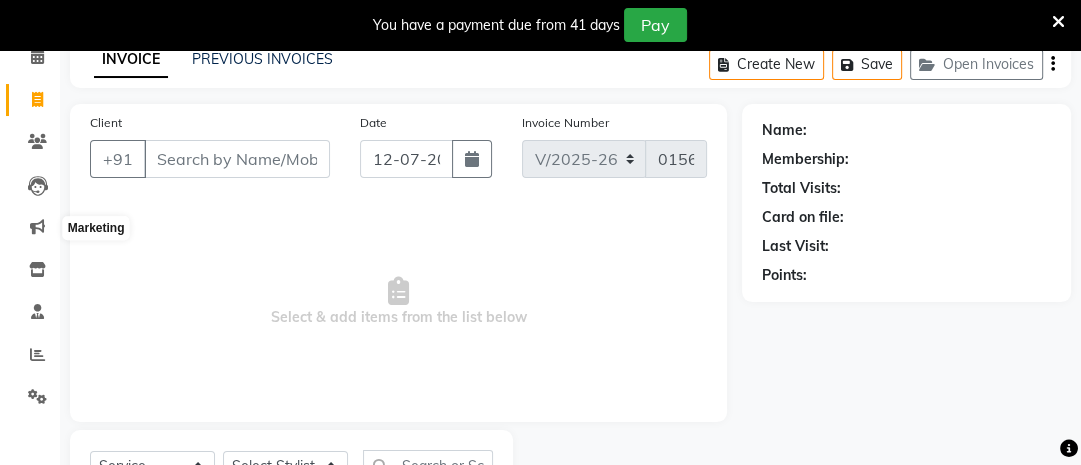 scroll, scrollTop: 95, scrollLeft: 0, axis: vertical 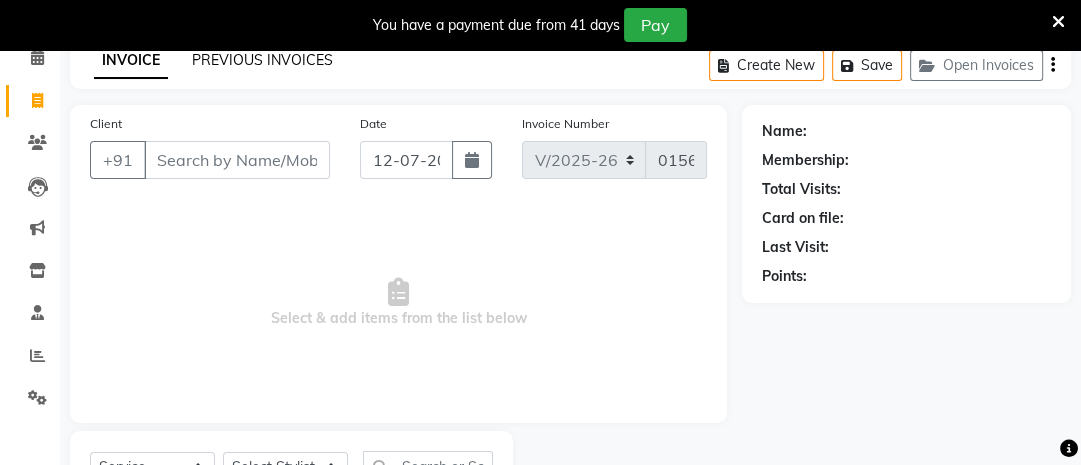 click on "PREVIOUS INVOICES" 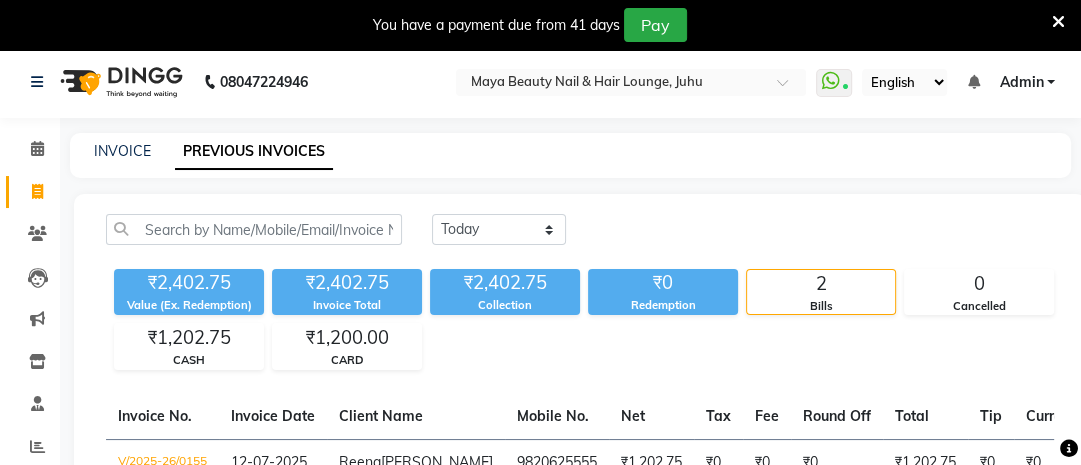 scroll, scrollTop: 0, scrollLeft: 0, axis: both 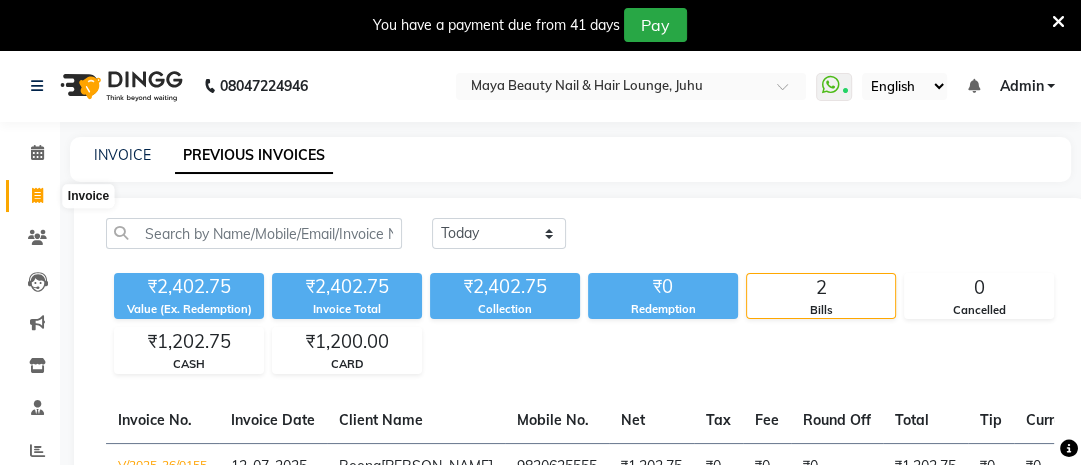 click 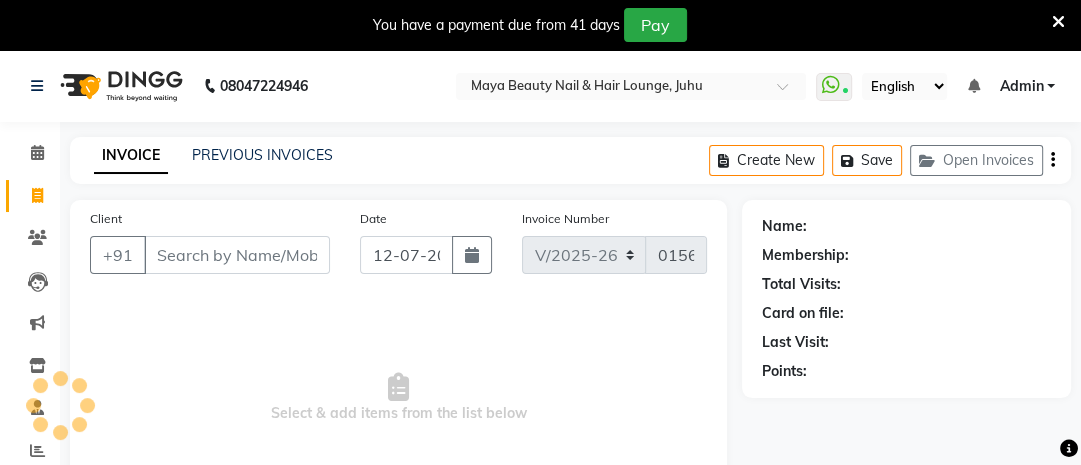 scroll, scrollTop: 187, scrollLeft: 0, axis: vertical 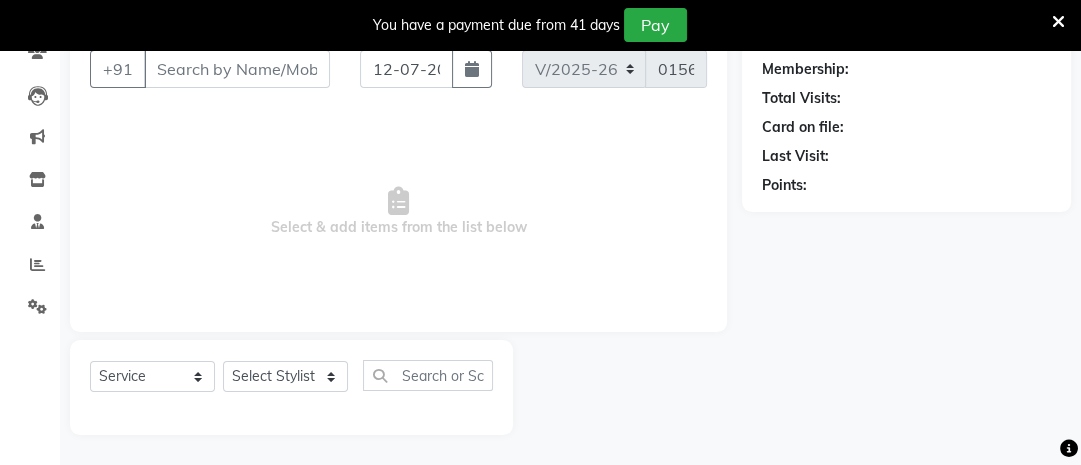 click on "Client" at bounding box center [237, 69] 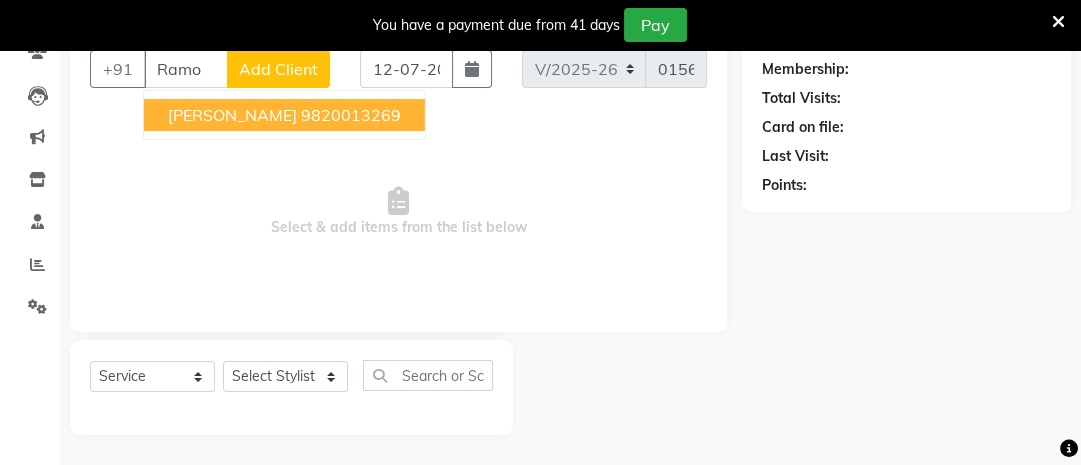 click on "9820013269" at bounding box center (351, 115) 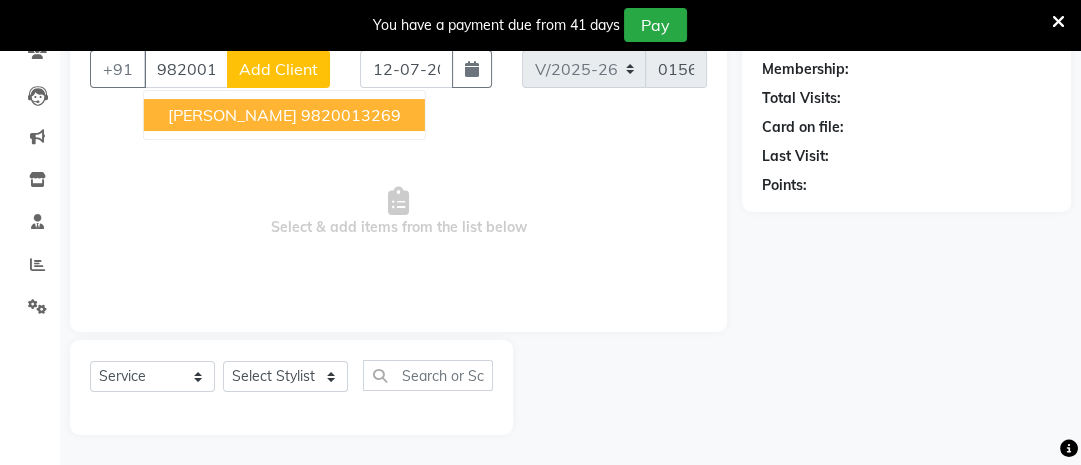type on "9820013269" 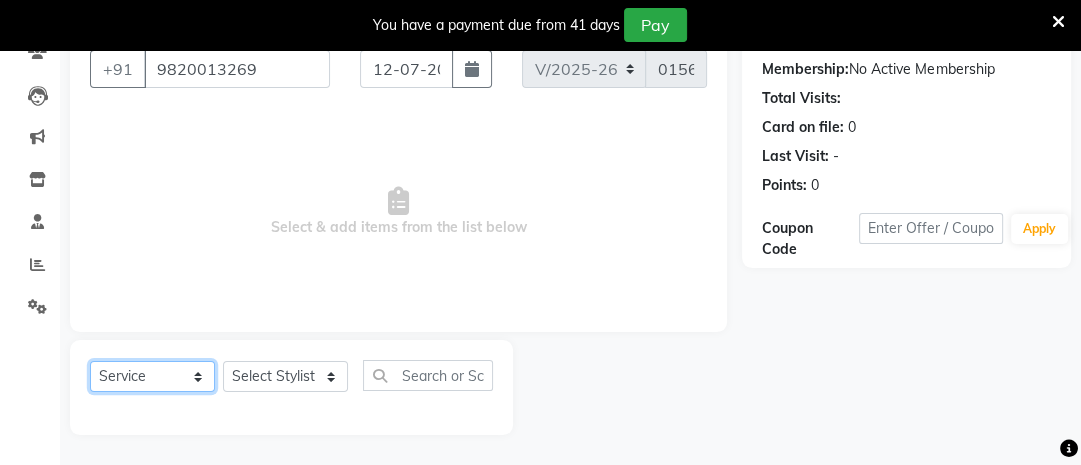 click on "Select  Service  Product  Membership  Package Voucher Prepaid Gift Card" 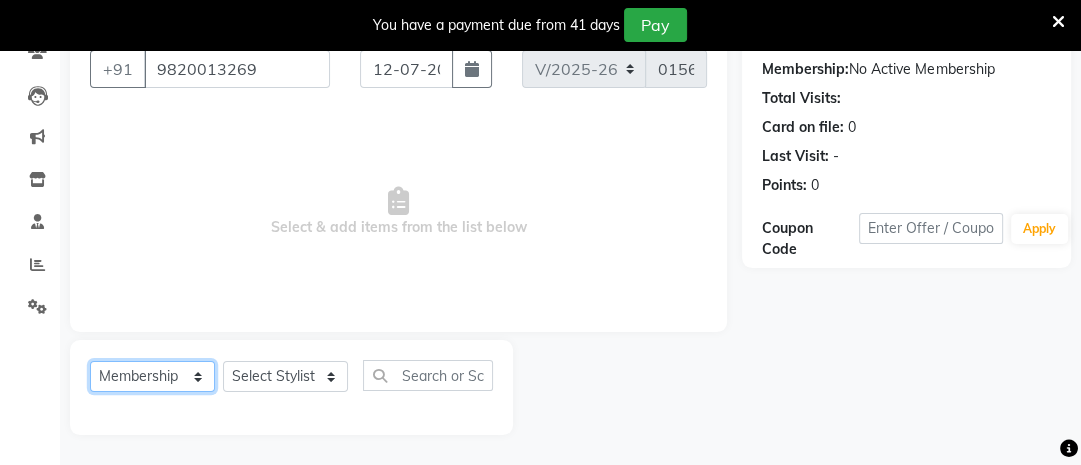 click on "Select  Service  Product  Membership  Package Voucher Prepaid Gift Card" 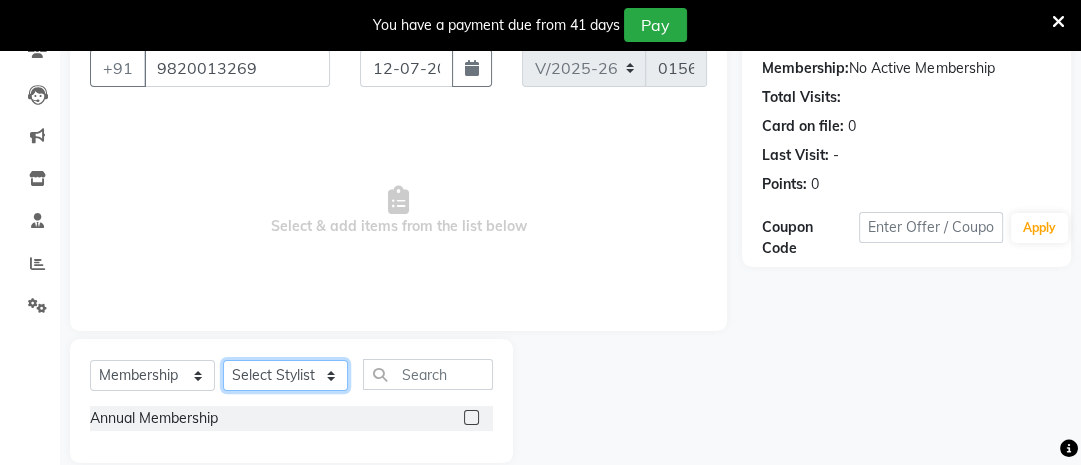 click on "Select Stylist [PERSON_NAME] Ashwini [PERSON_NAME] [PERSON_NAME] [PERSON_NAME] [PERSON_NAME]" 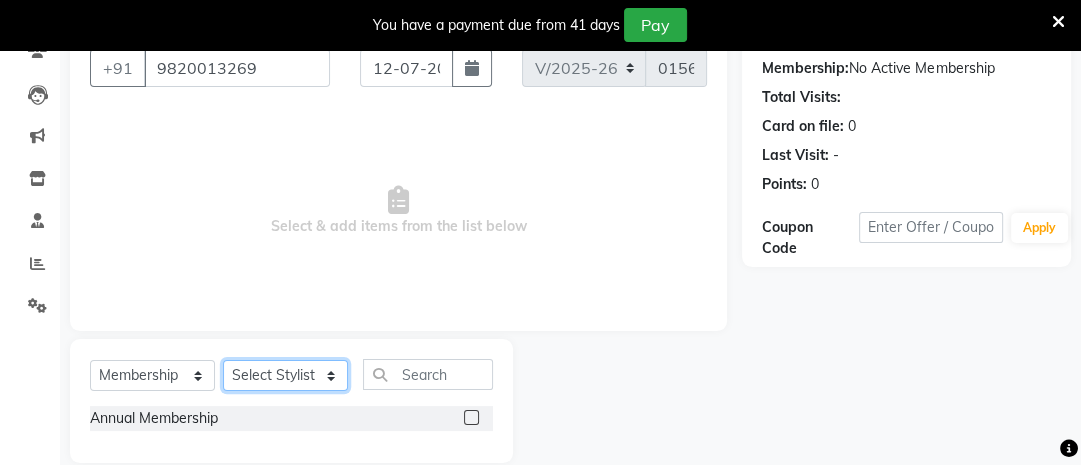 select on "78461" 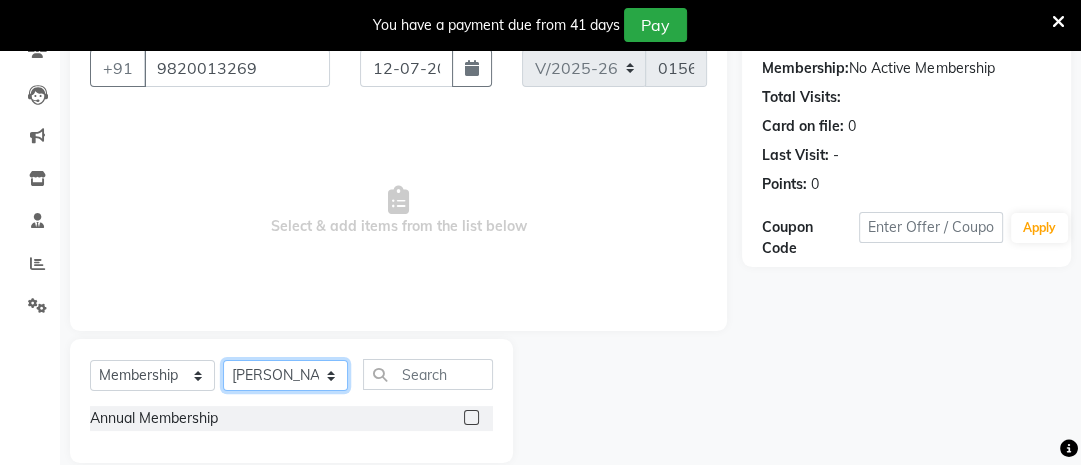 click on "Select Stylist [PERSON_NAME] Ashwini [PERSON_NAME] [PERSON_NAME] [PERSON_NAME] [PERSON_NAME]" 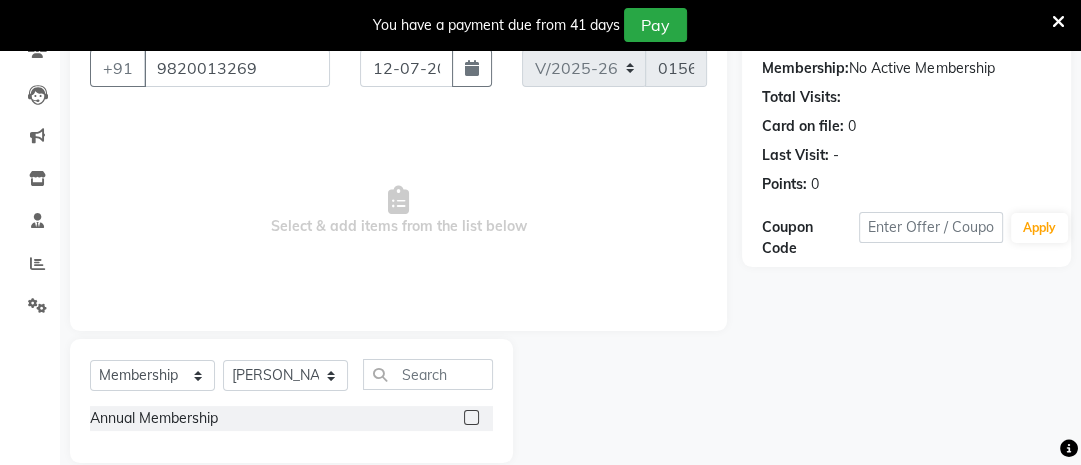 click 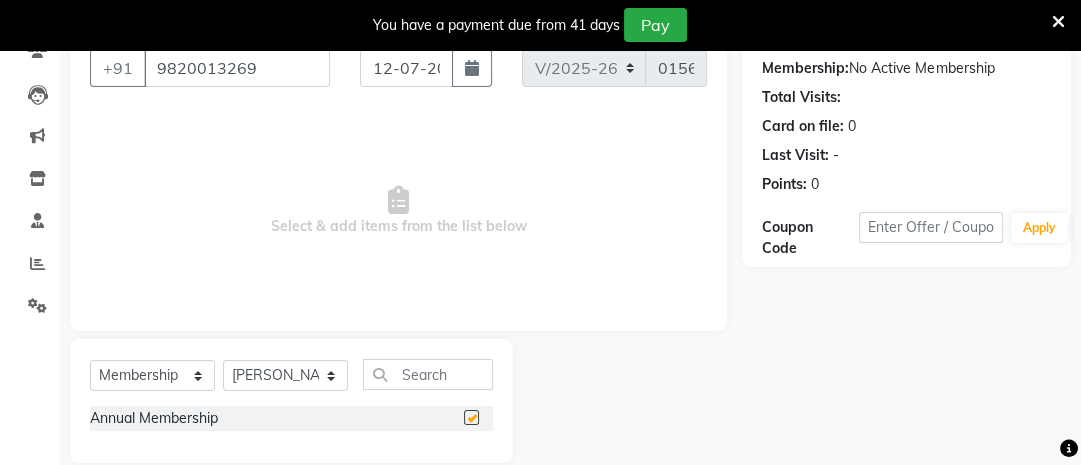 select on "select" 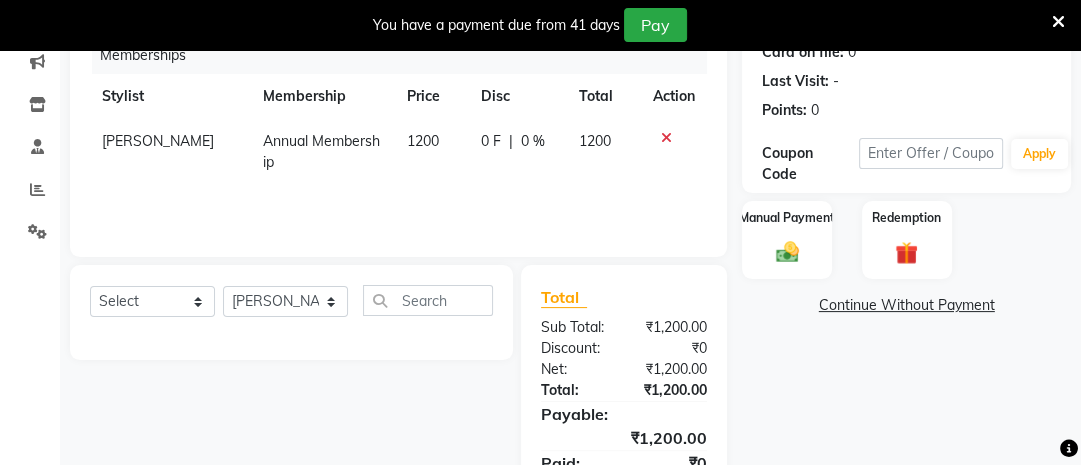 scroll, scrollTop: 268, scrollLeft: 0, axis: vertical 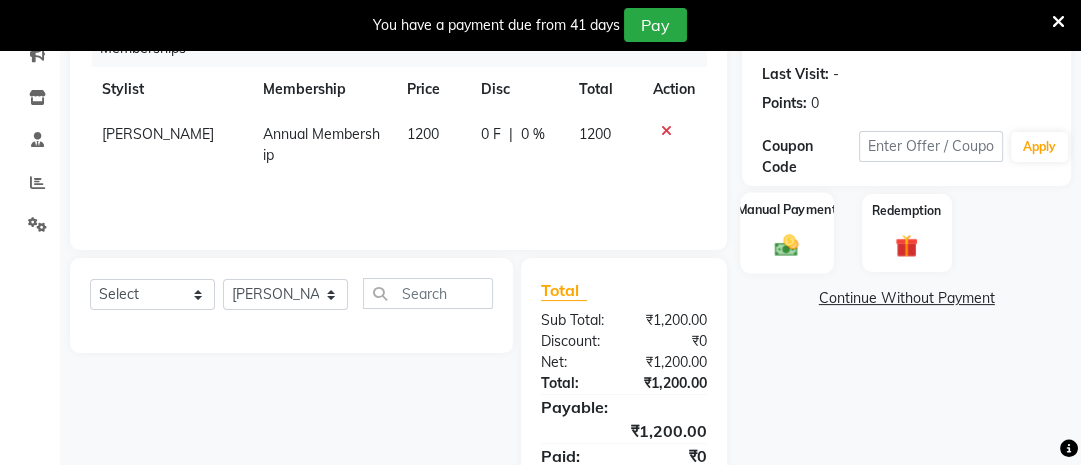 click on "Manual Payment" 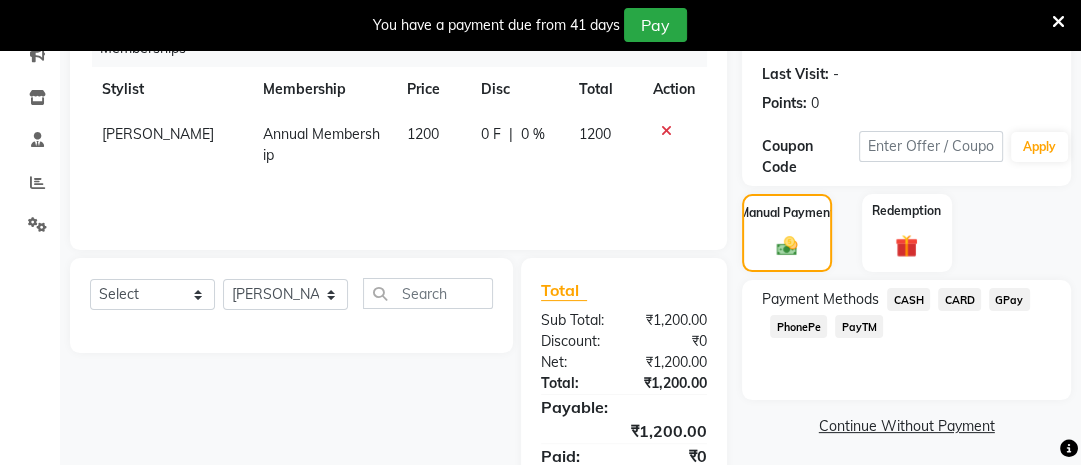 click on "CARD" 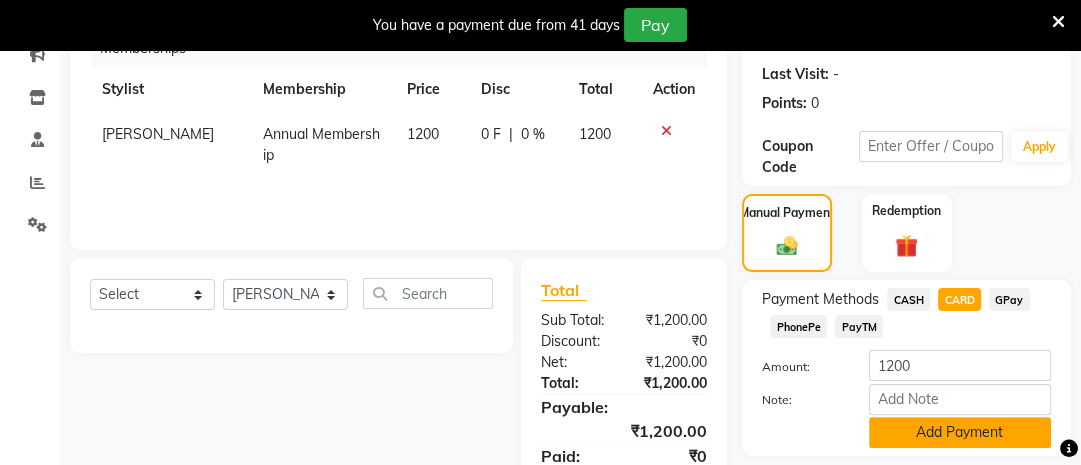 click on "Add Payment" 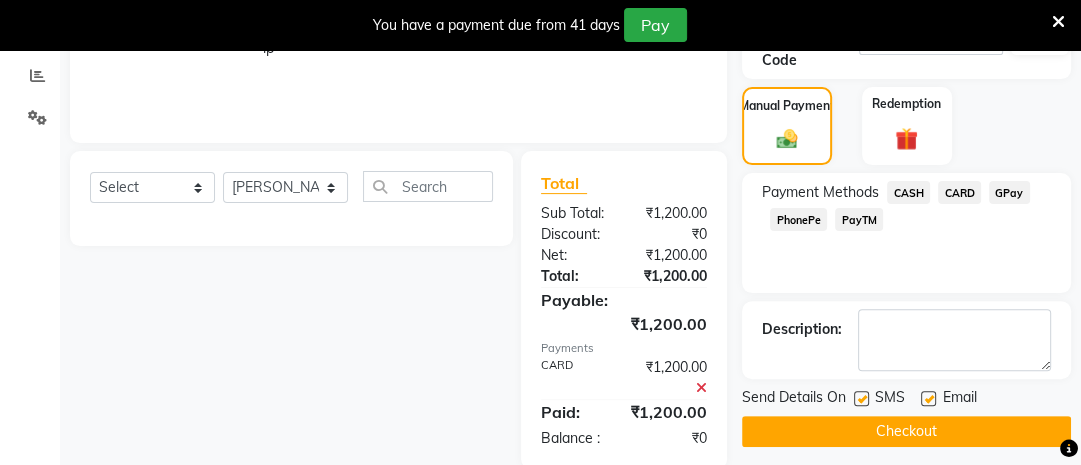 scroll, scrollTop: 409, scrollLeft: 0, axis: vertical 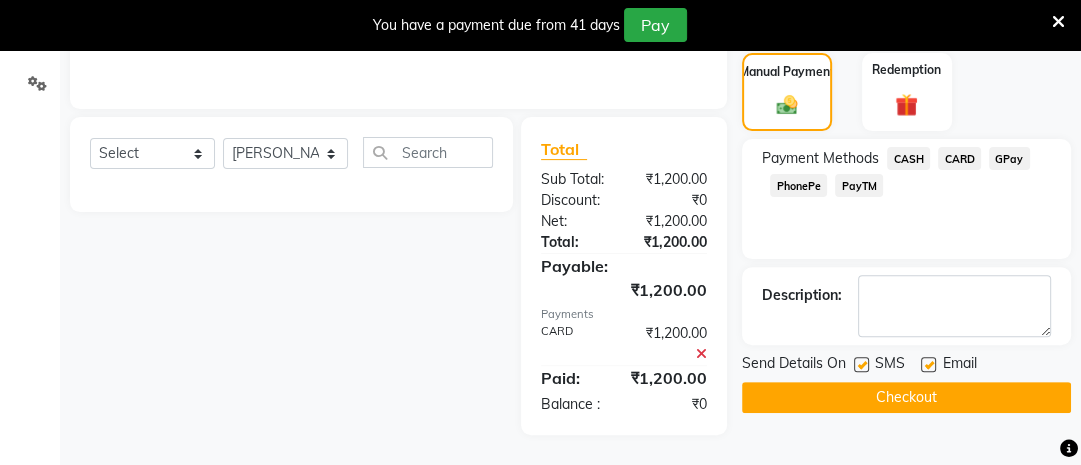 click on "Checkout" 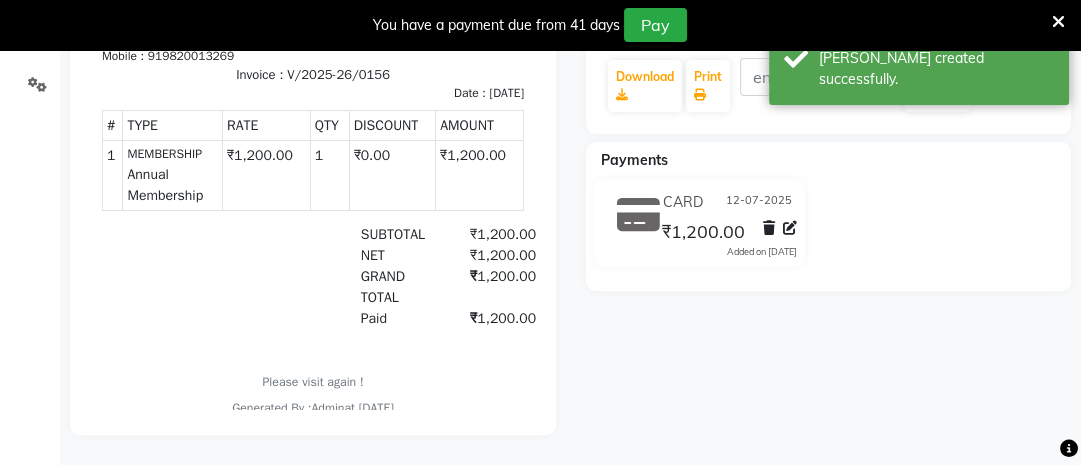 scroll, scrollTop: 0, scrollLeft: 0, axis: both 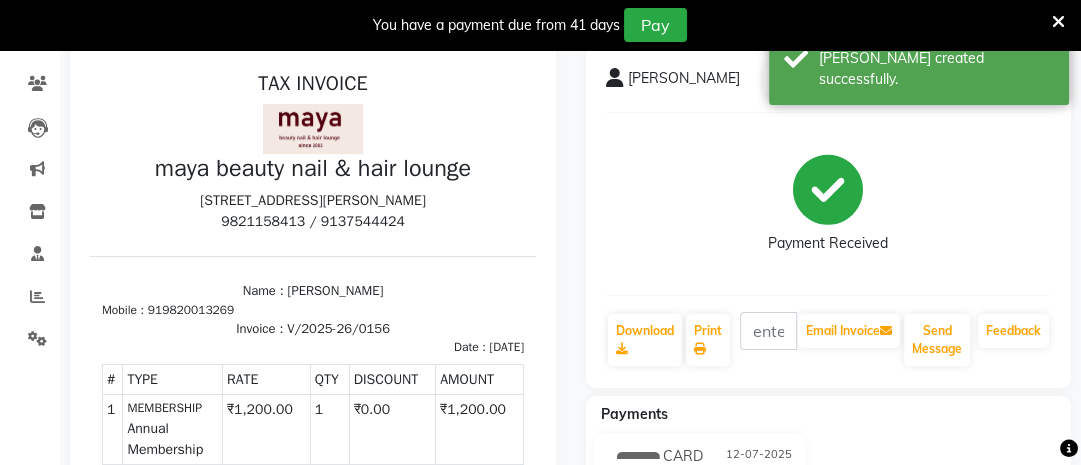 click on "Name  : [PERSON_NAME]
Mobile :
919820013269
Invoice : V/2025-26/0156
Date  :
[DATE]" at bounding box center (313, 306) 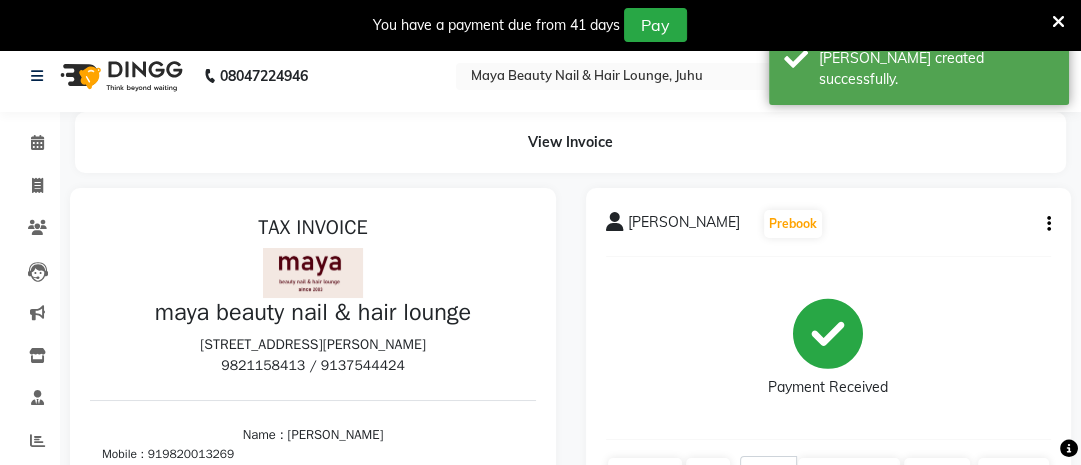 scroll, scrollTop: 0, scrollLeft: 0, axis: both 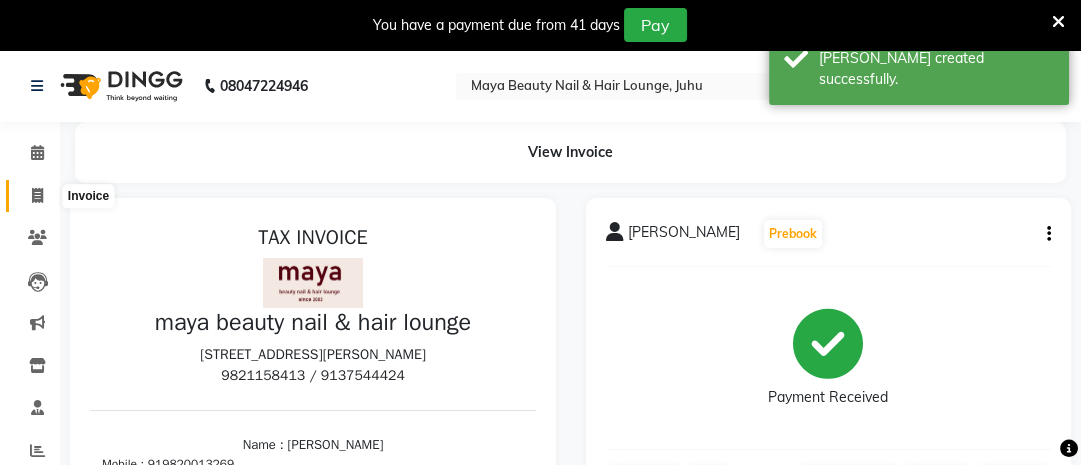 click 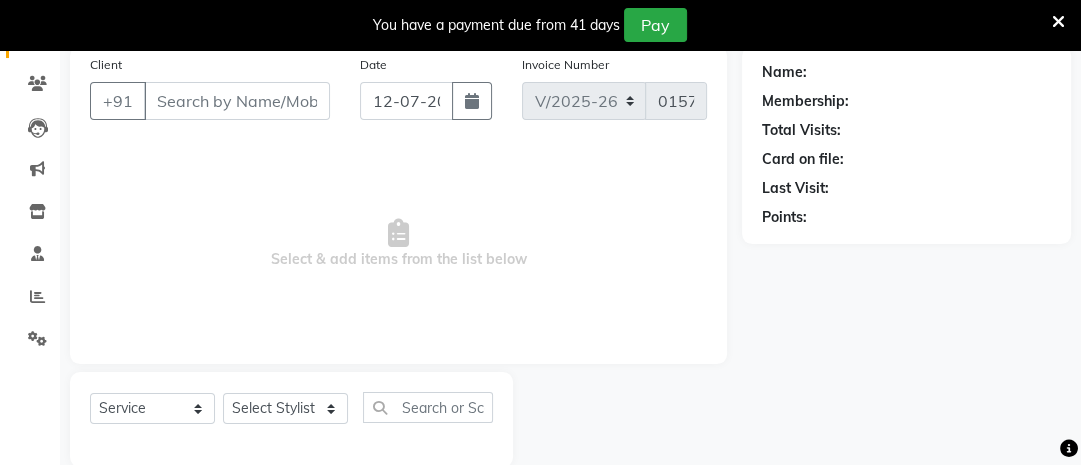 scroll, scrollTop: 153, scrollLeft: 0, axis: vertical 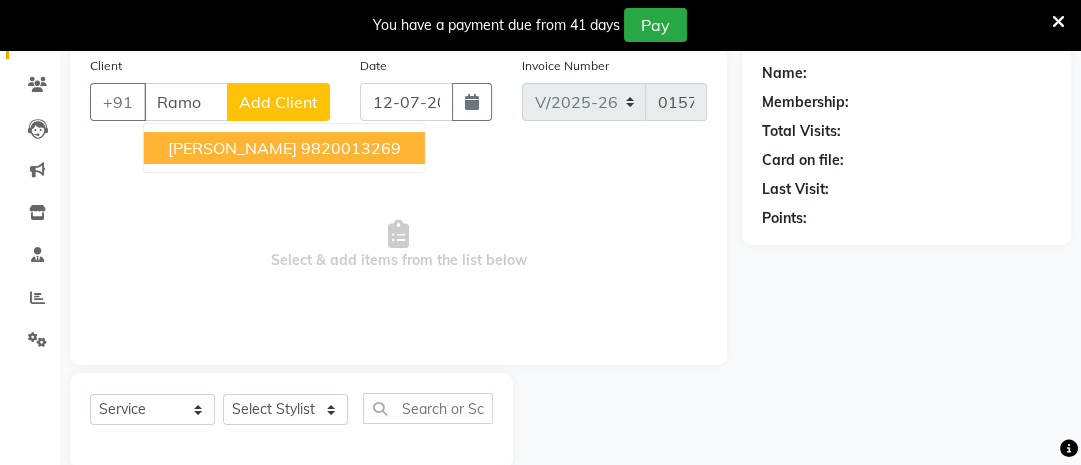 click on "[PERSON_NAME]" at bounding box center [232, 148] 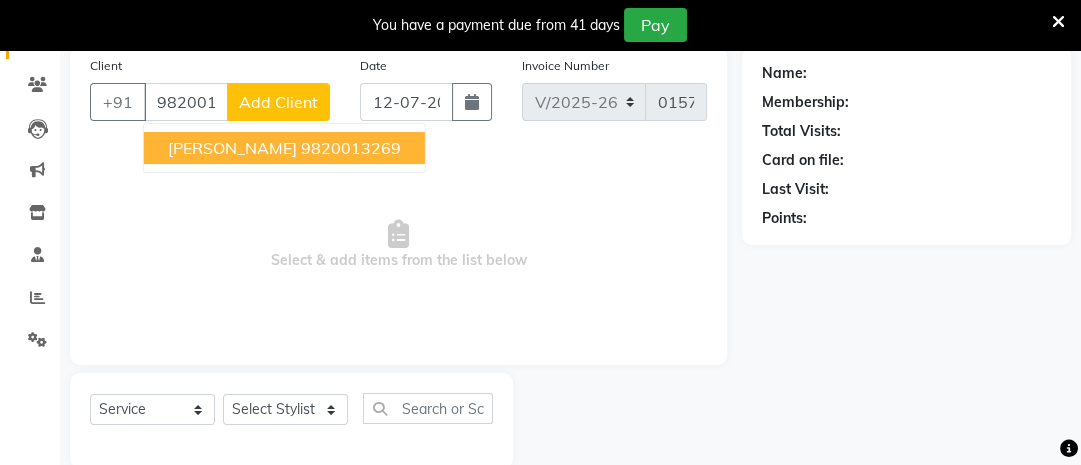 type on "9820013269" 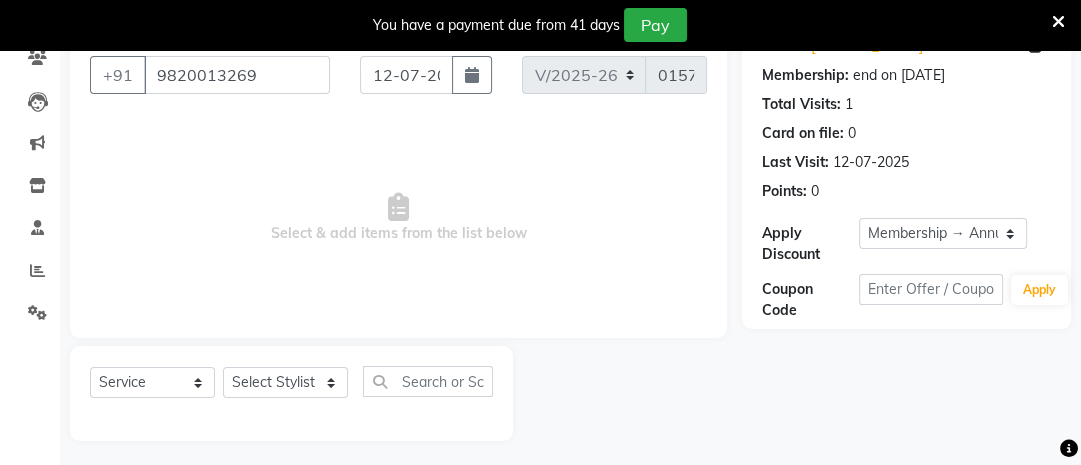 scroll, scrollTop: 187, scrollLeft: 0, axis: vertical 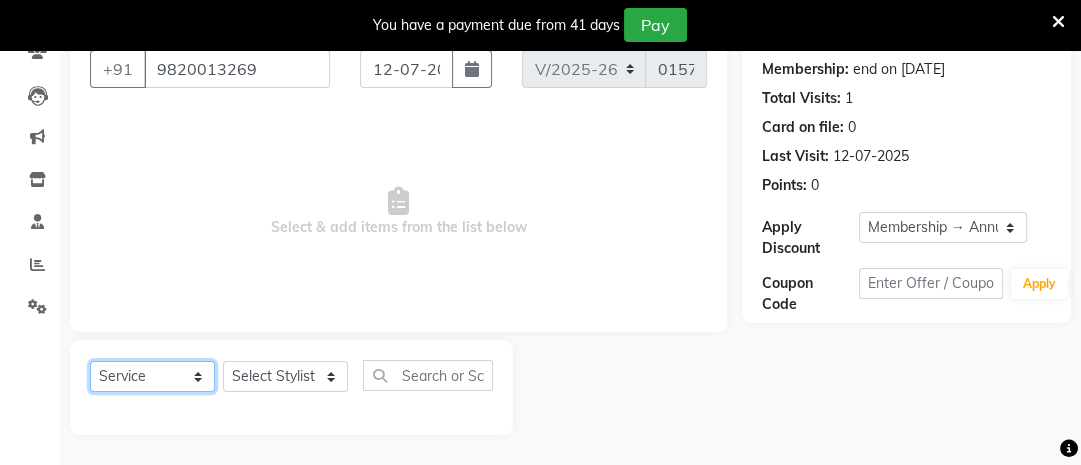 click on "Select  Service  Product  Membership  Package Voucher Prepaid Gift Card" 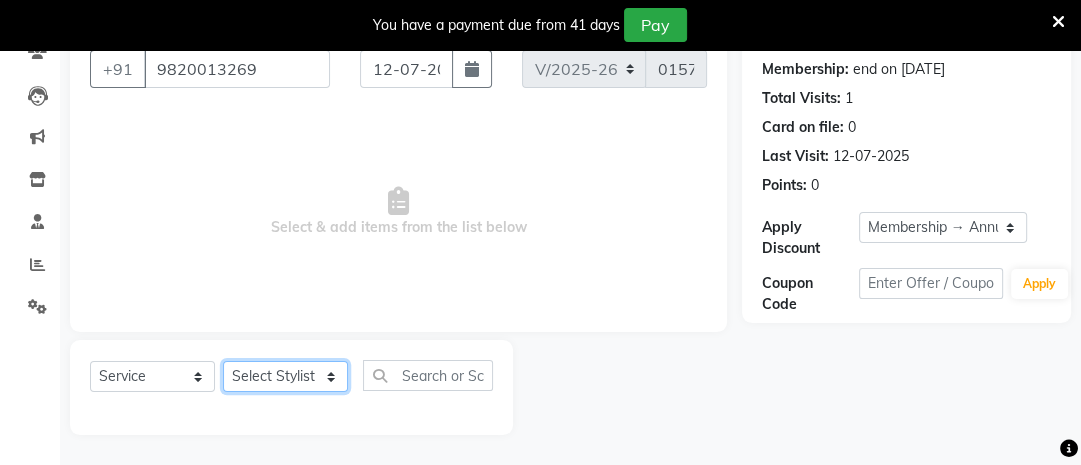 click on "Select Stylist [PERSON_NAME] Ashwini [PERSON_NAME] [PERSON_NAME] [PERSON_NAME] [PERSON_NAME]" 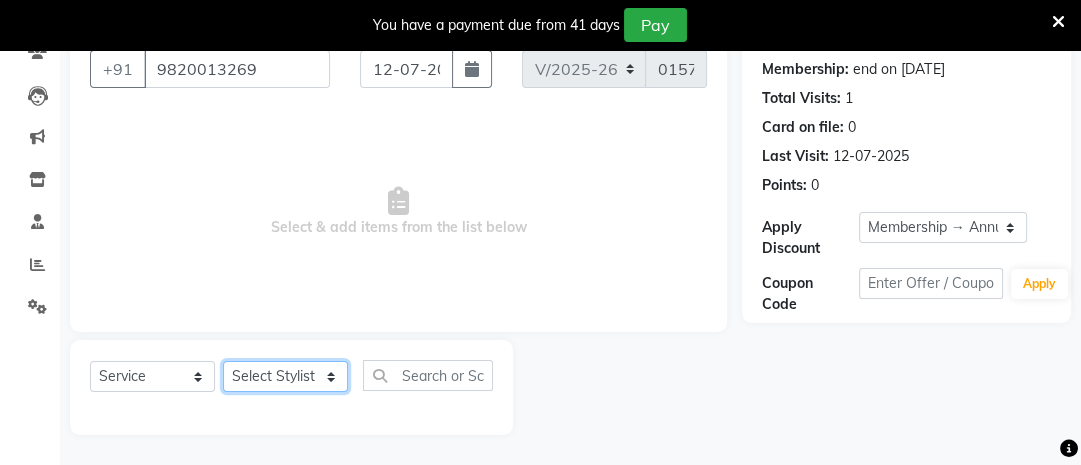select on "84228" 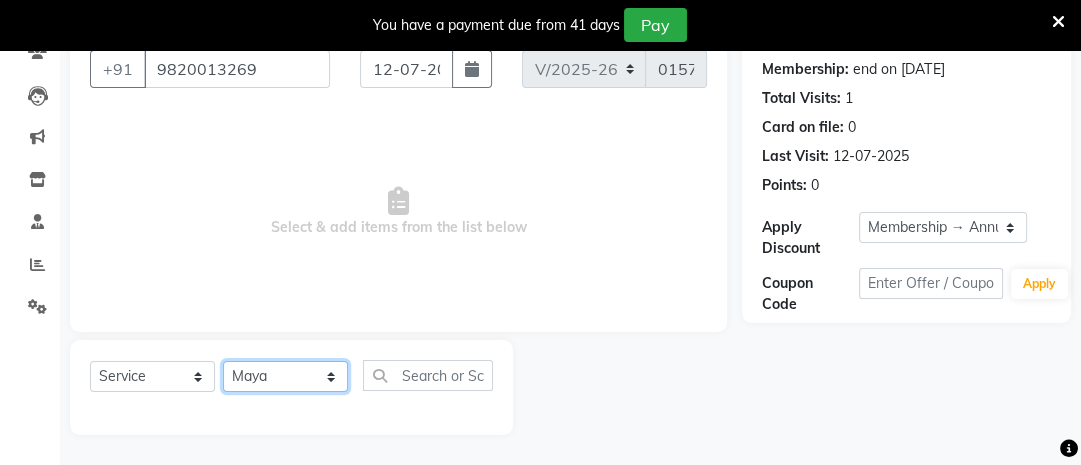 click on "Select Stylist [PERSON_NAME] Ashwini [PERSON_NAME] [PERSON_NAME] [PERSON_NAME] [PERSON_NAME]" 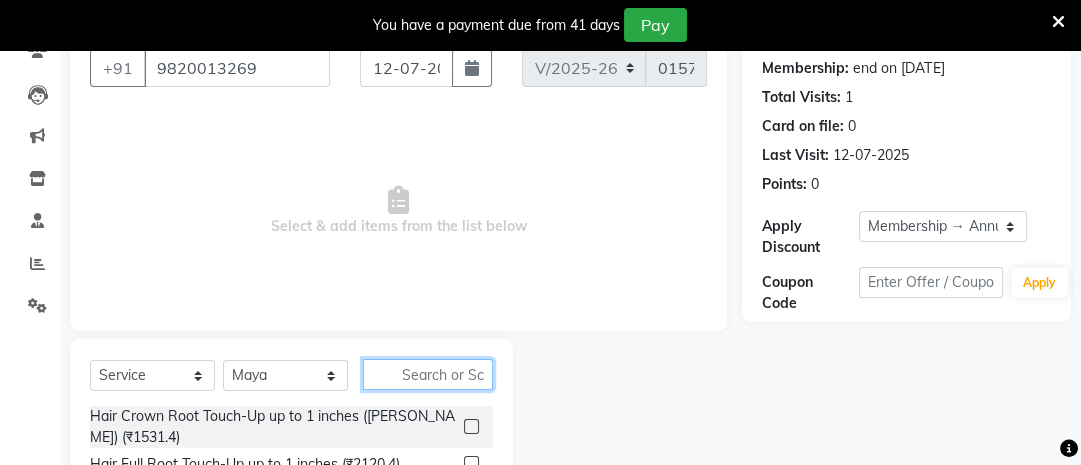 click 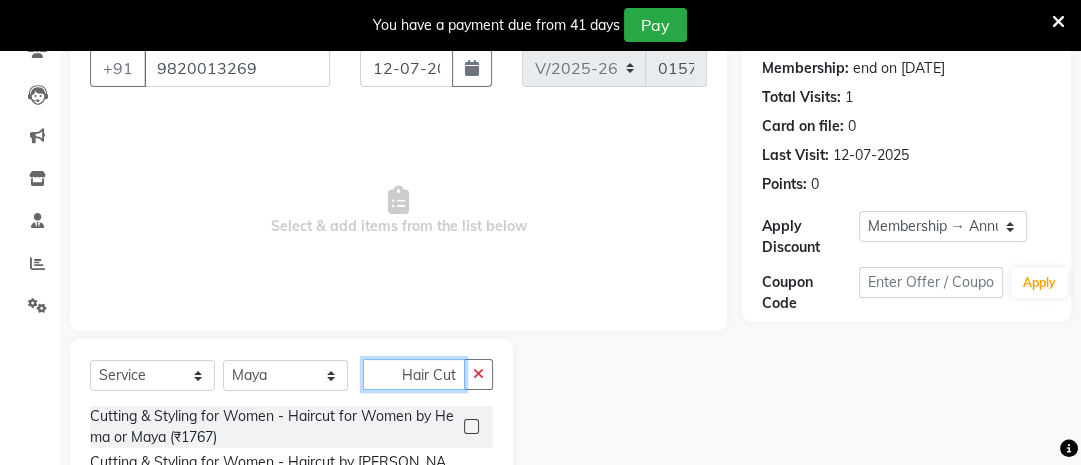 type on "Hair Cut" 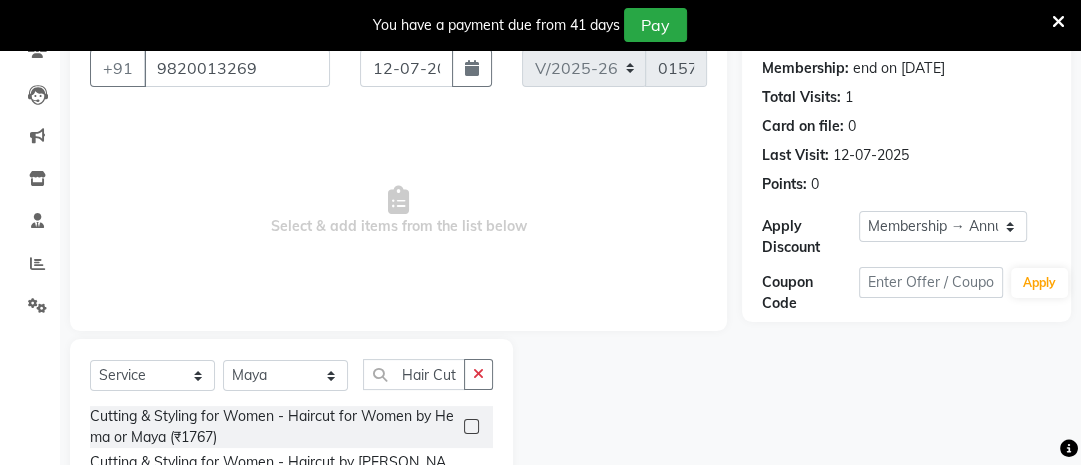click 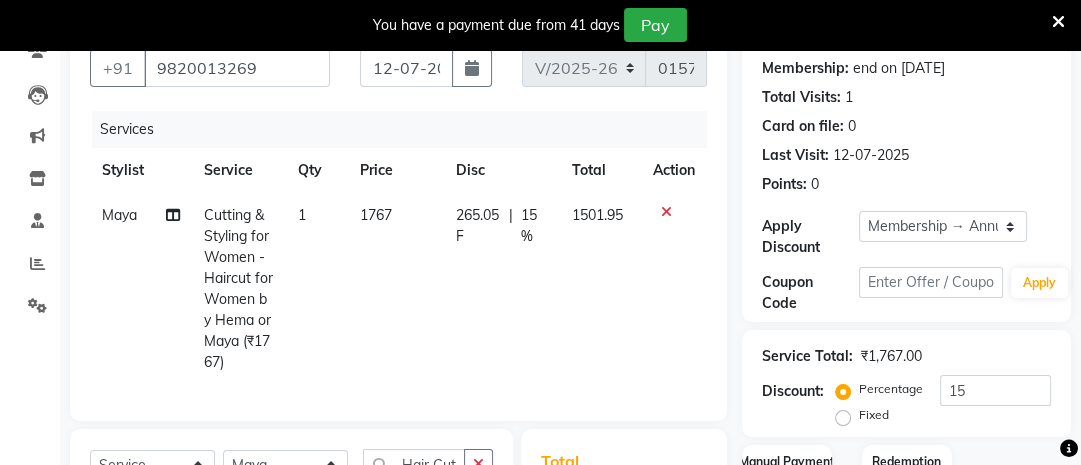 checkbox on "false" 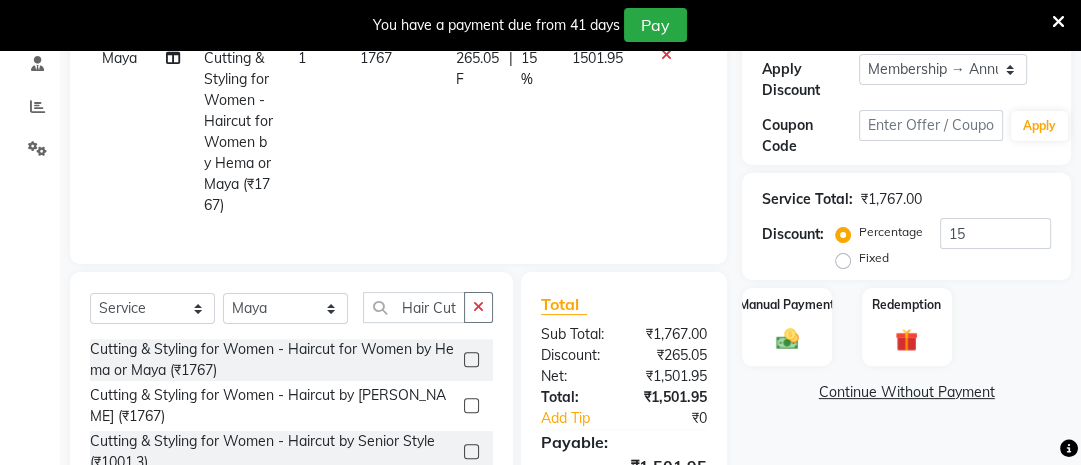 scroll, scrollTop: 348, scrollLeft: 0, axis: vertical 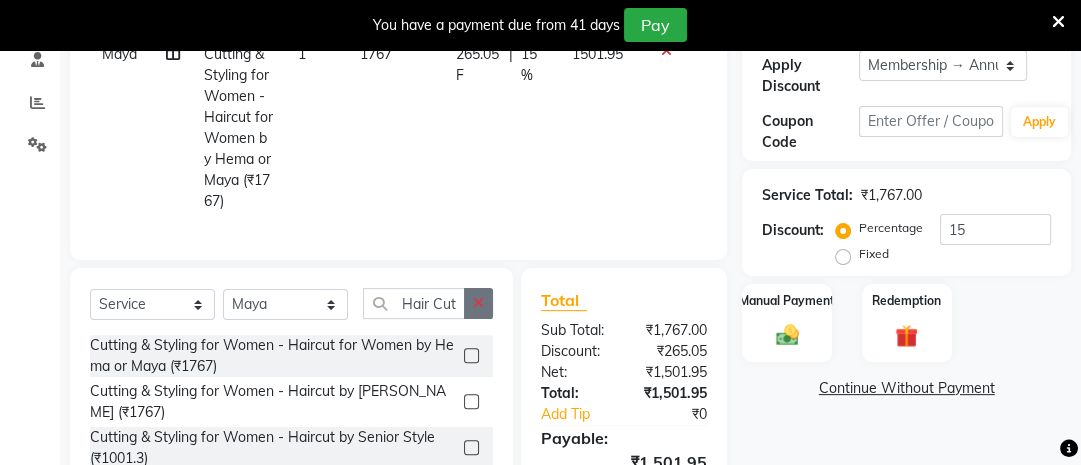 click 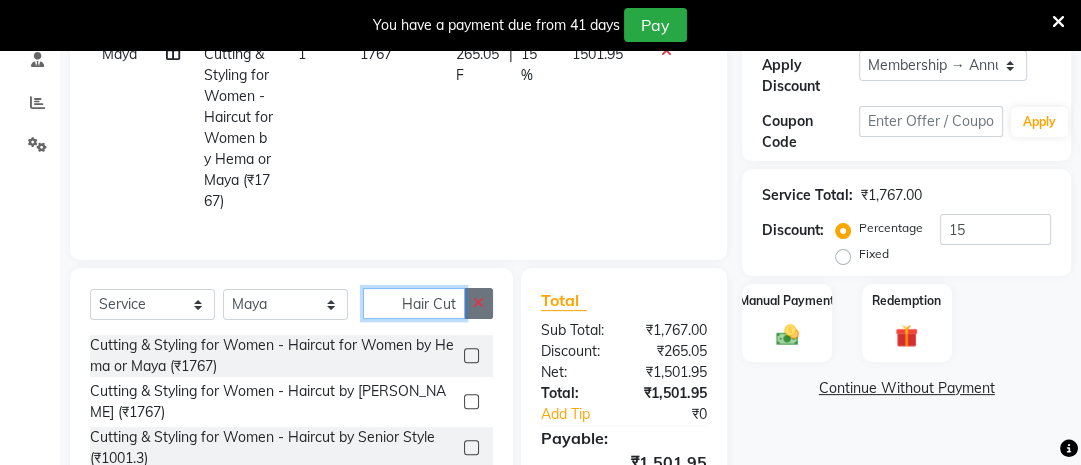 type 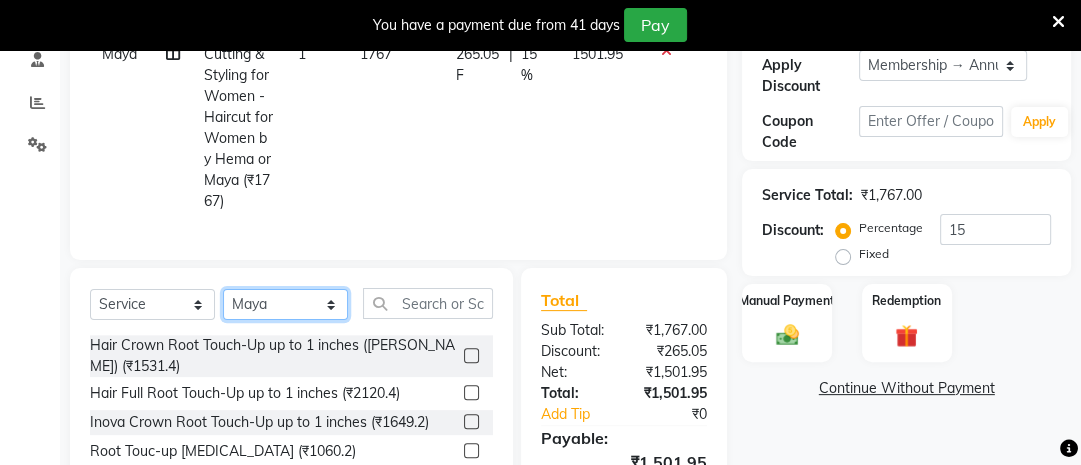 click on "Select Stylist [PERSON_NAME] Ashwini [PERSON_NAME] [PERSON_NAME] [PERSON_NAME] [PERSON_NAME]" 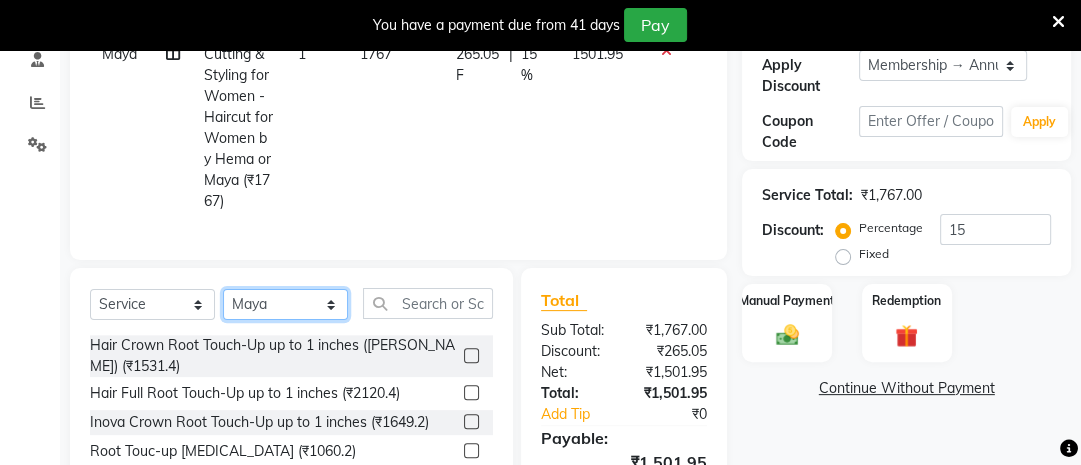 select on "20269" 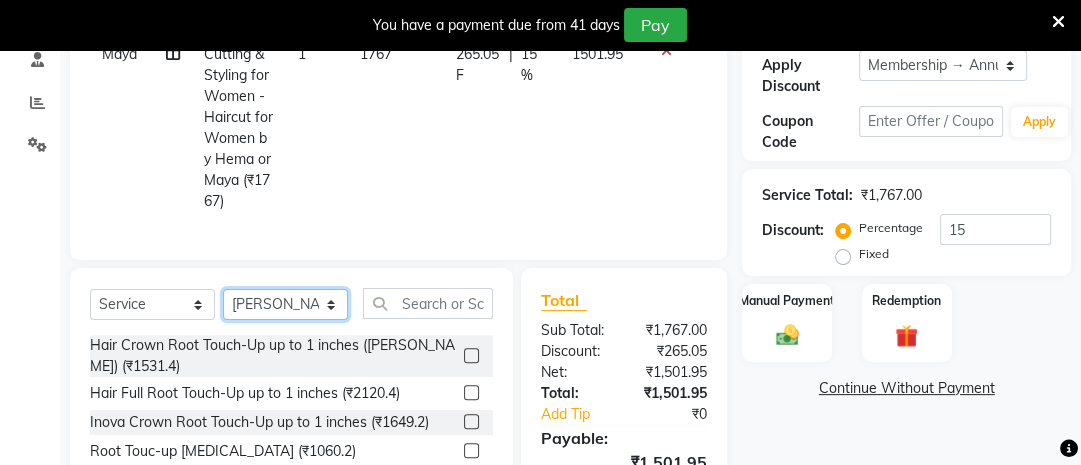 click on "Select Stylist [PERSON_NAME] Ashwini [PERSON_NAME] [PERSON_NAME] [PERSON_NAME] [PERSON_NAME]" 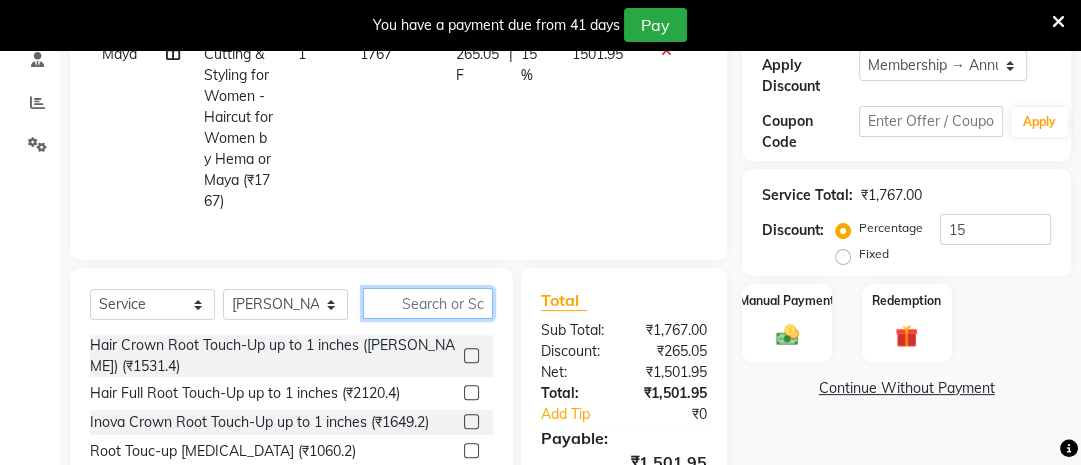 click 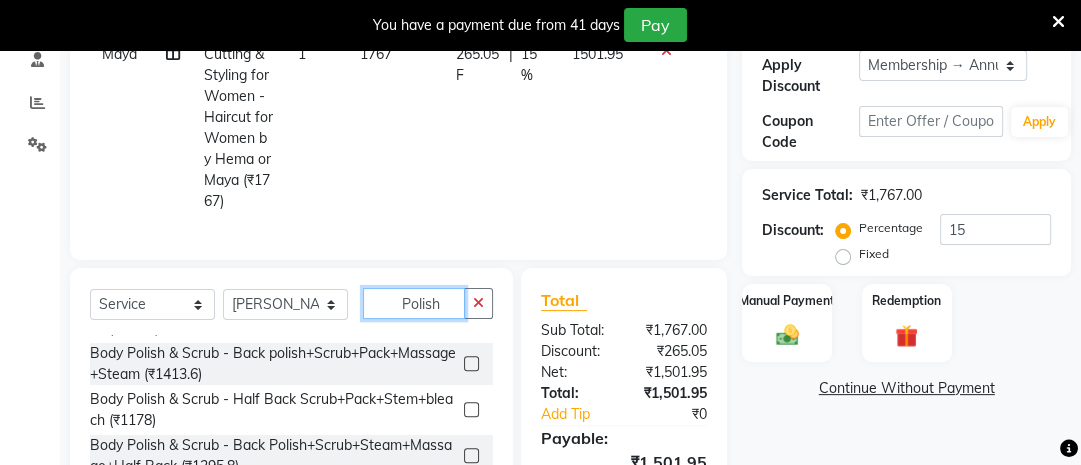 scroll, scrollTop: 388, scrollLeft: 0, axis: vertical 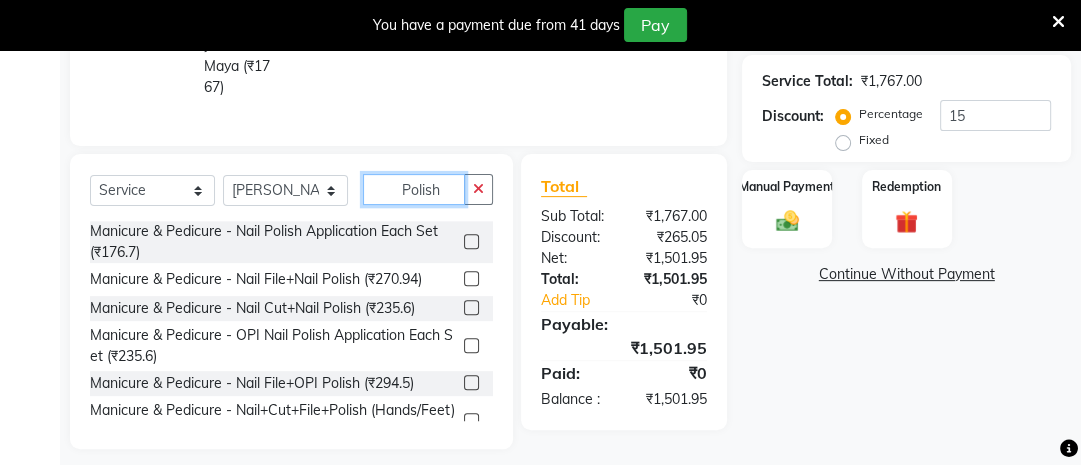 type on "Polish" 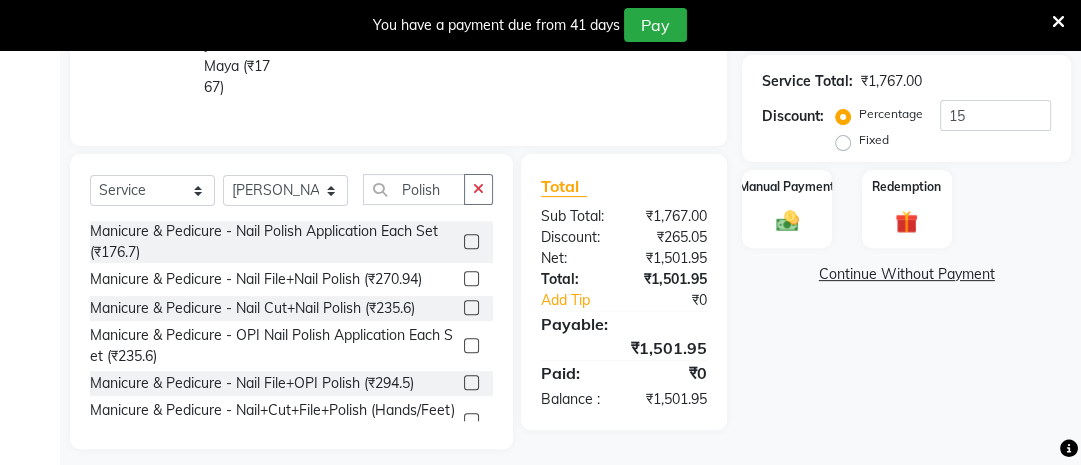click 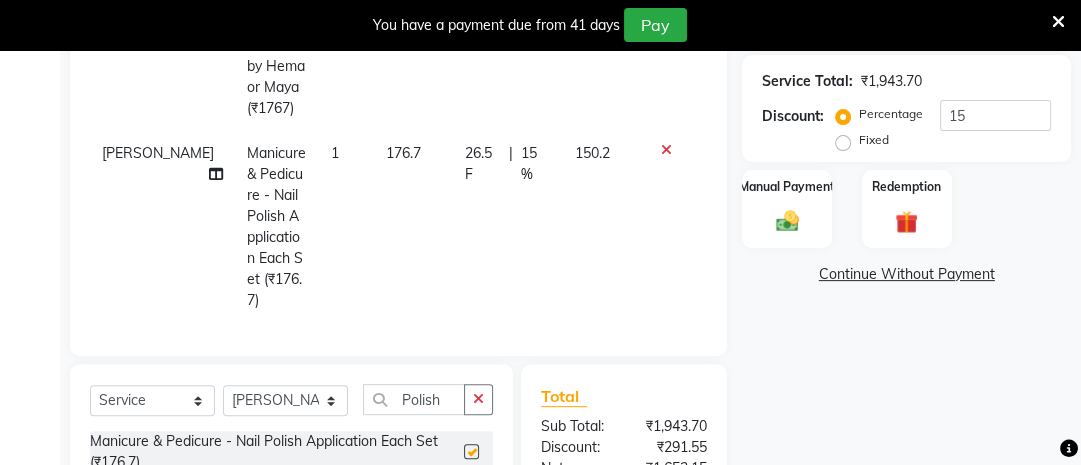 checkbox on "false" 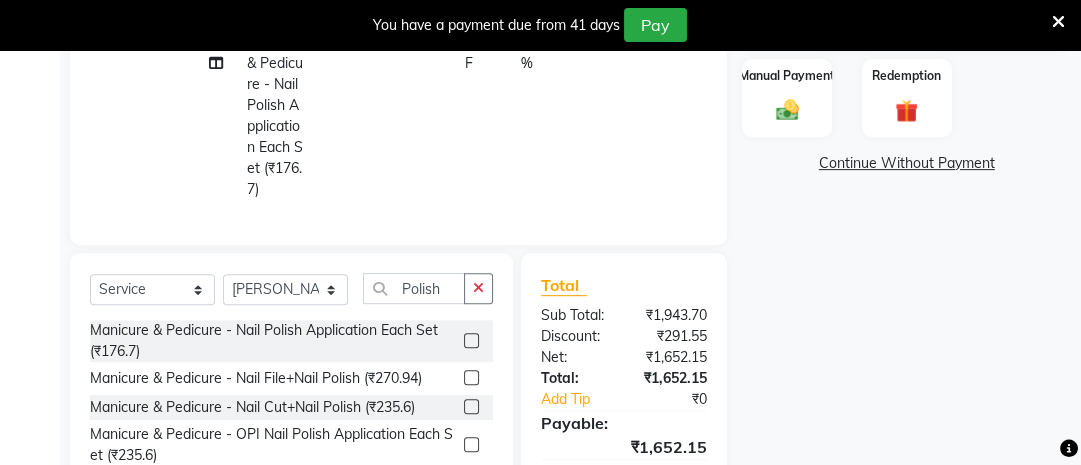 scroll, scrollTop: 574, scrollLeft: 0, axis: vertical 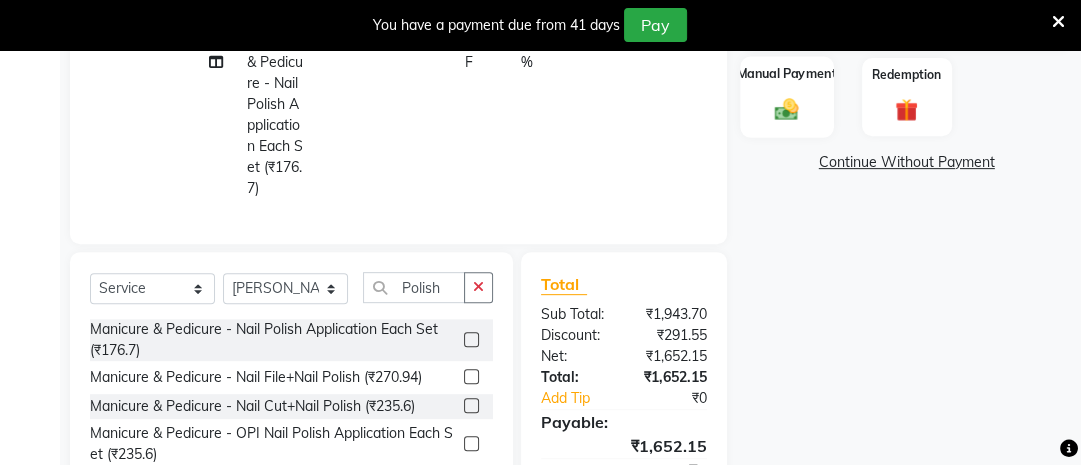 click on "Manual Payment" 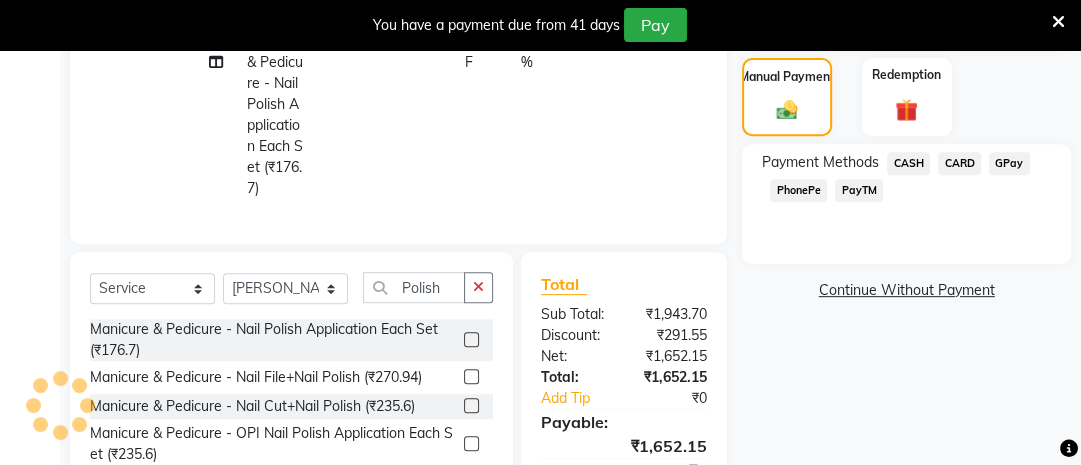 click on "CARD" 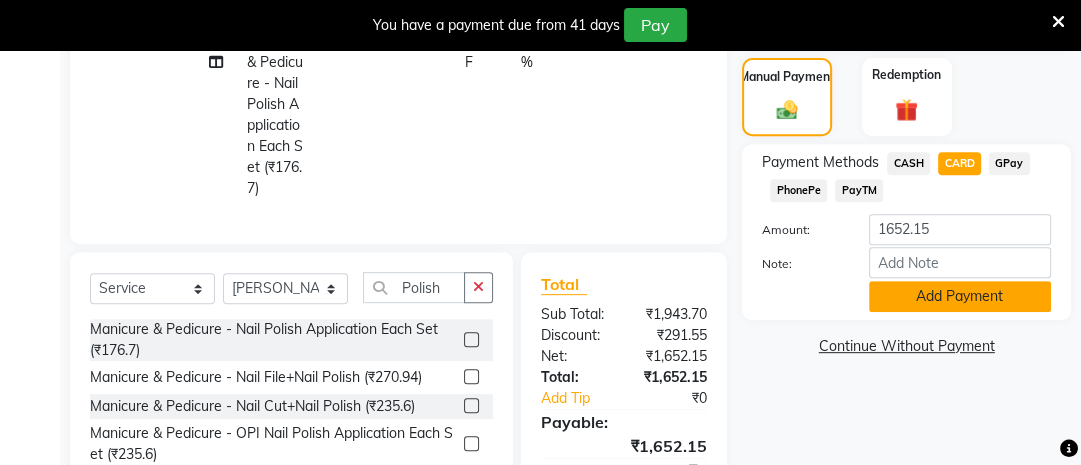 click on "Add Payment" 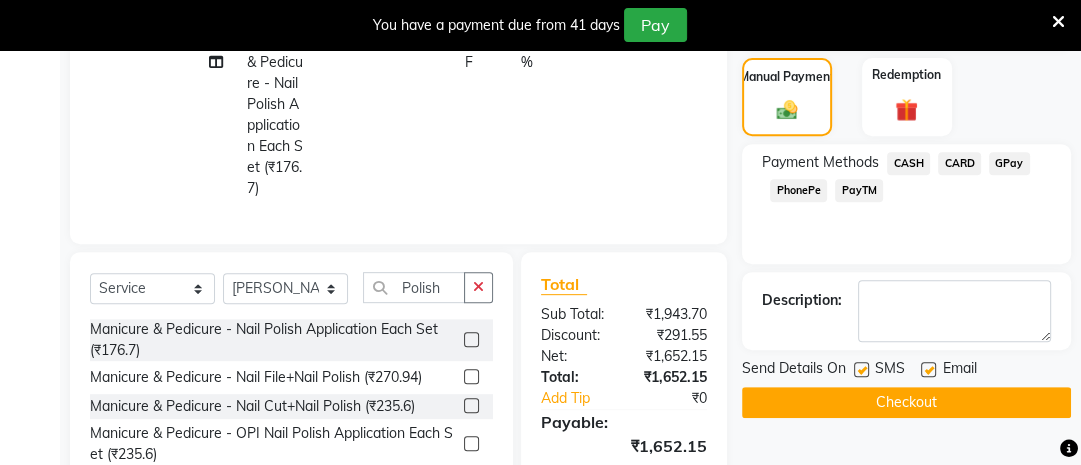 scroll, scrollTop: 703, scrollLeft: 0, axis: vertical 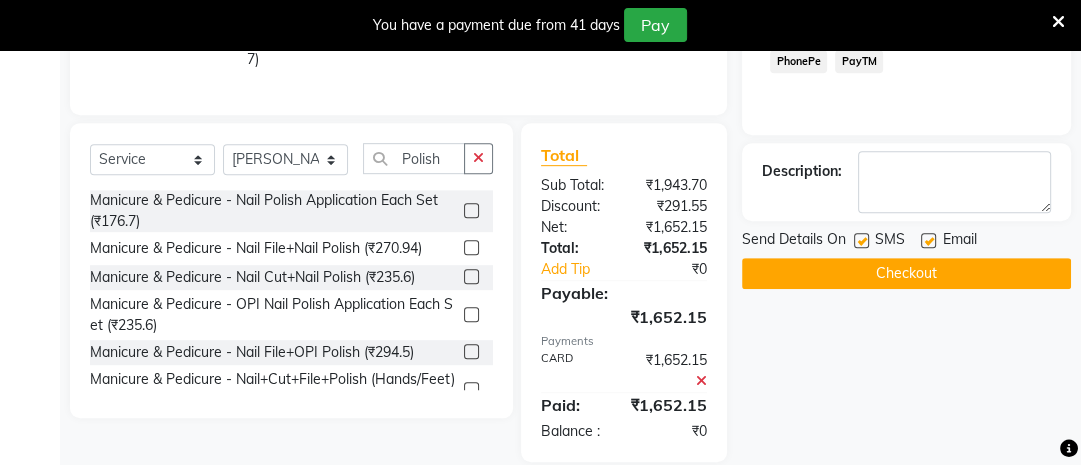 click on "Checkout" 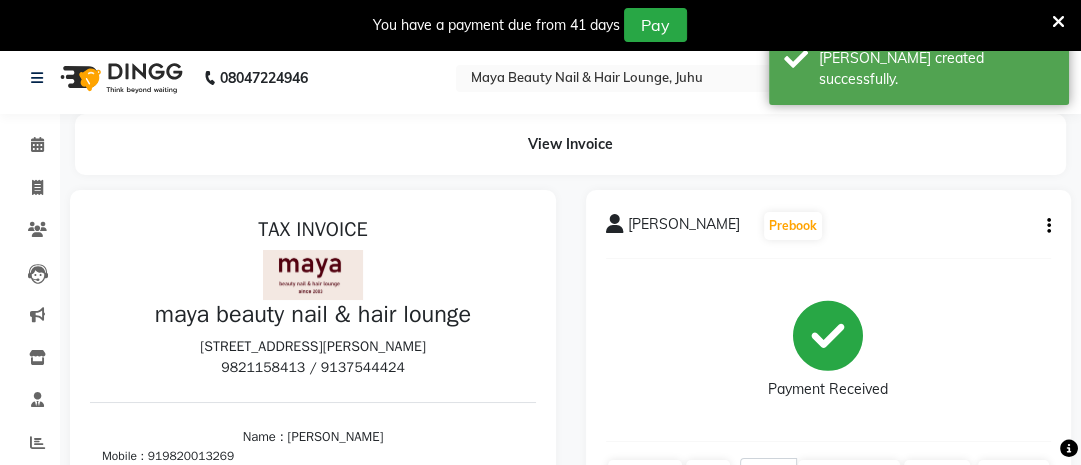 scroll, scrollTop: 0, scrollLeft: 0, axis: both 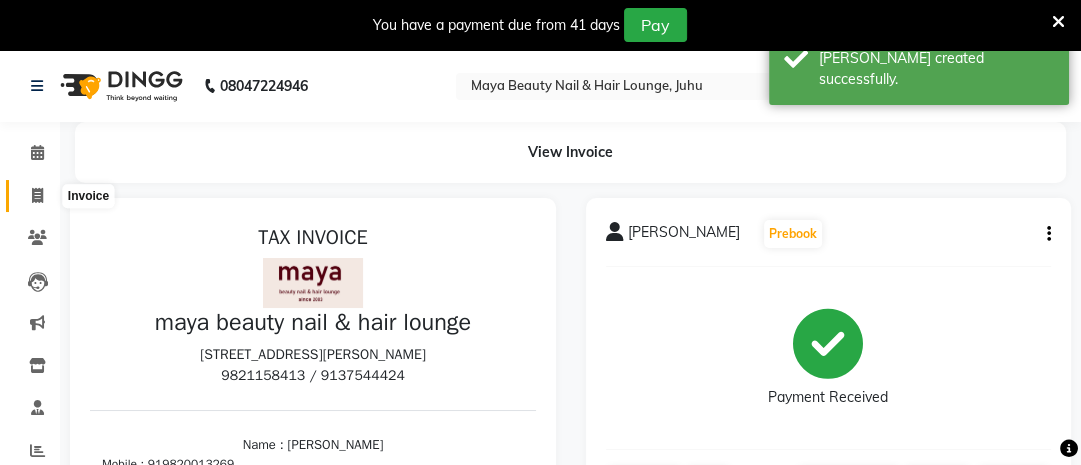 click 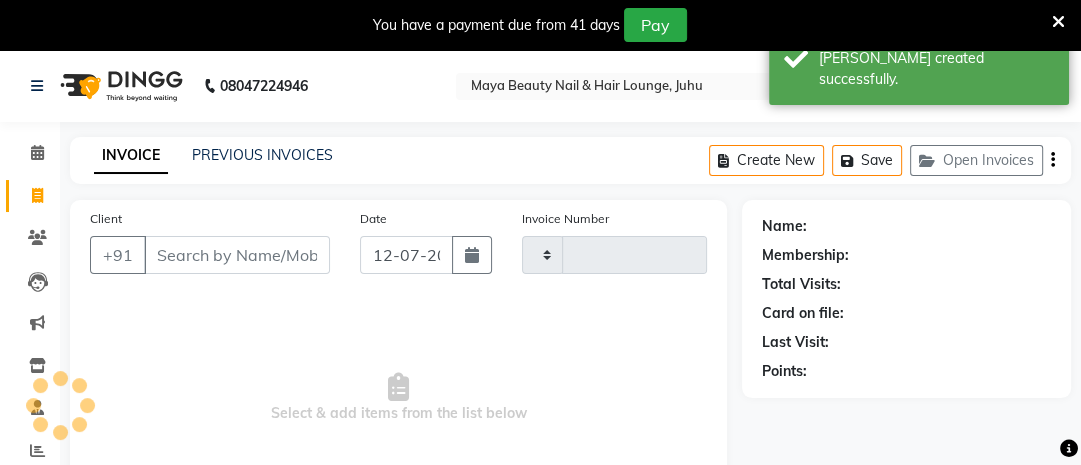 type on "0158" 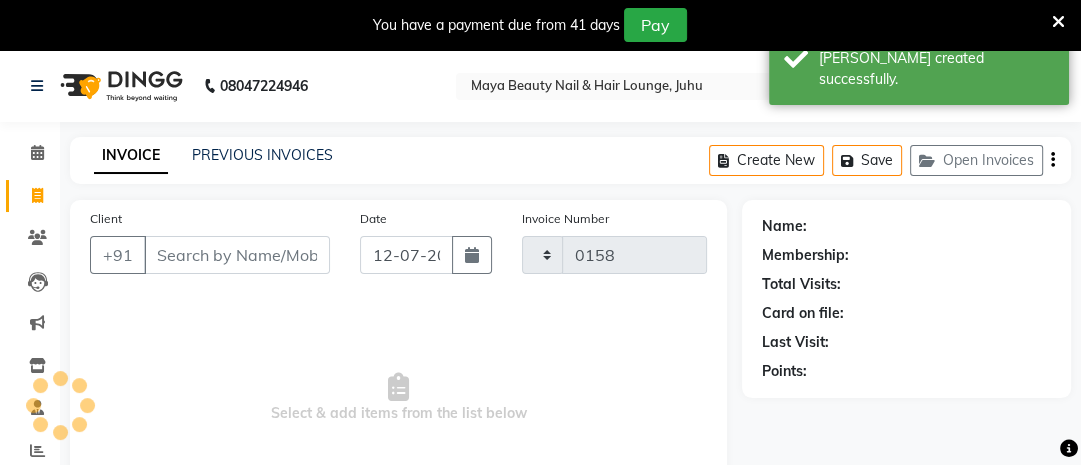 scroll, scrollTop: 187, scrollLeft: 0, axis: vertical 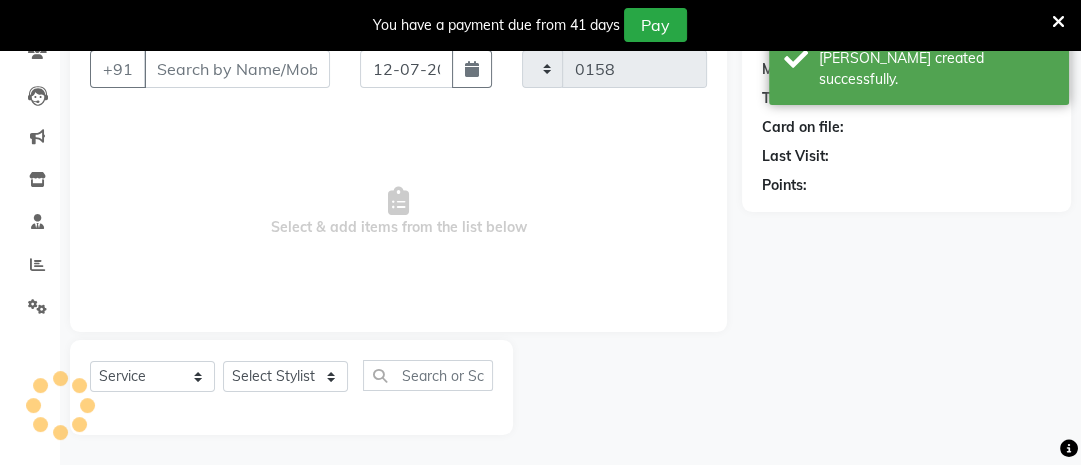 select on "4023" 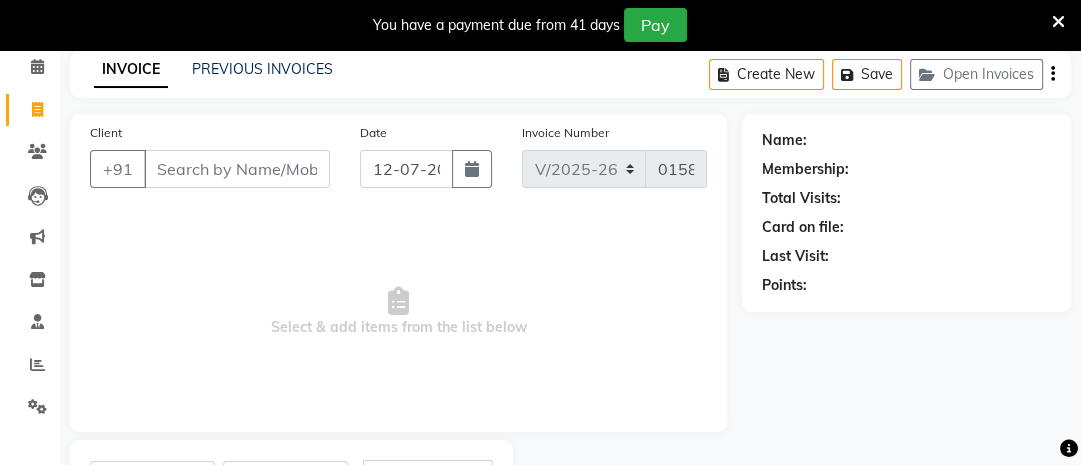 scroll, scrollTop: 85, scrollLeft: 0, axis: vertical 